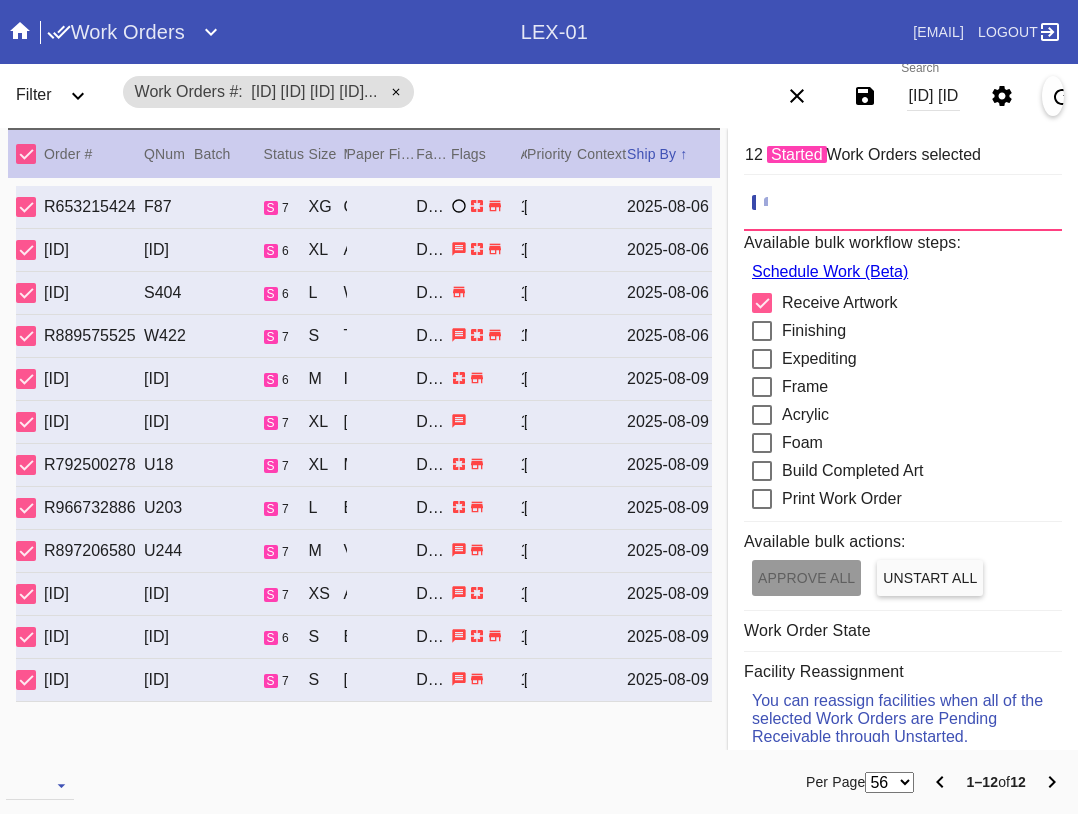 scroll, scrollTop: 0, scrollLeft: 0, axis: both 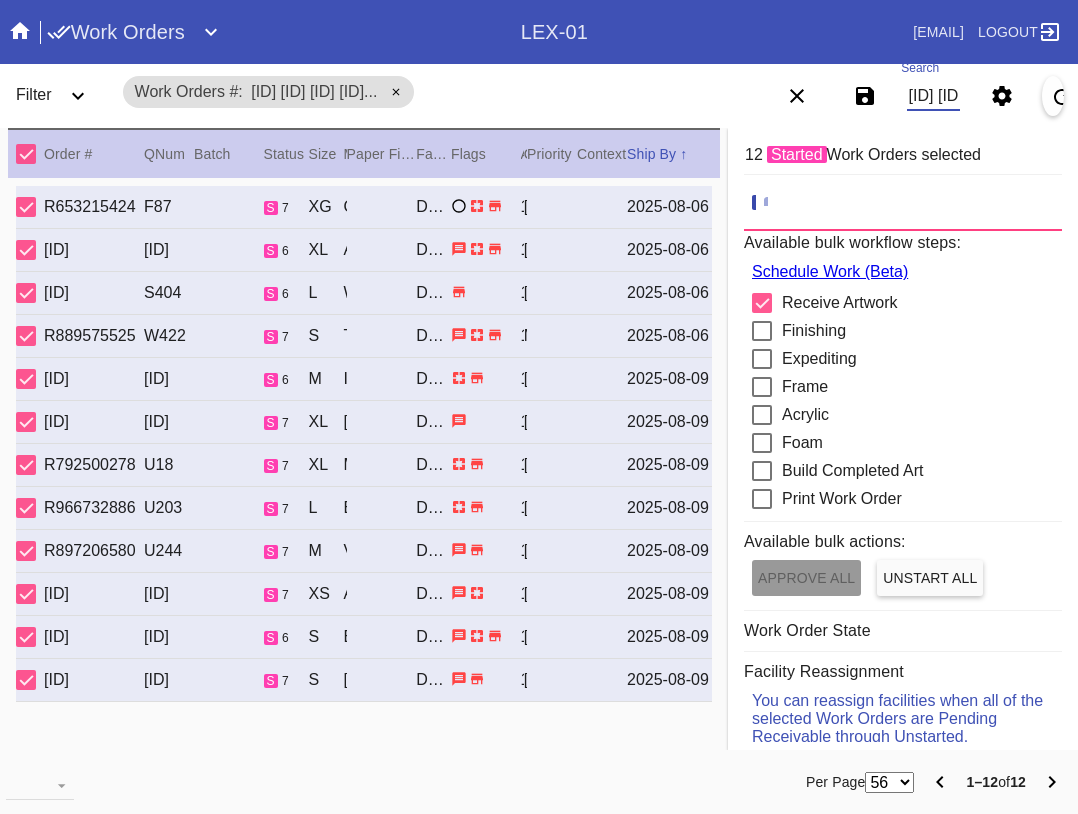 click on "W180131581807913 W666419356062733 W598918150330869 W913581066184688 W502032422098817 W102354730461142 W487190576883483W487190576883483 W542536648402379 W959109024609453 W558447508097805 W324581683402067 W252700958225790 W111415737658801" at bounding box center (933, 96) 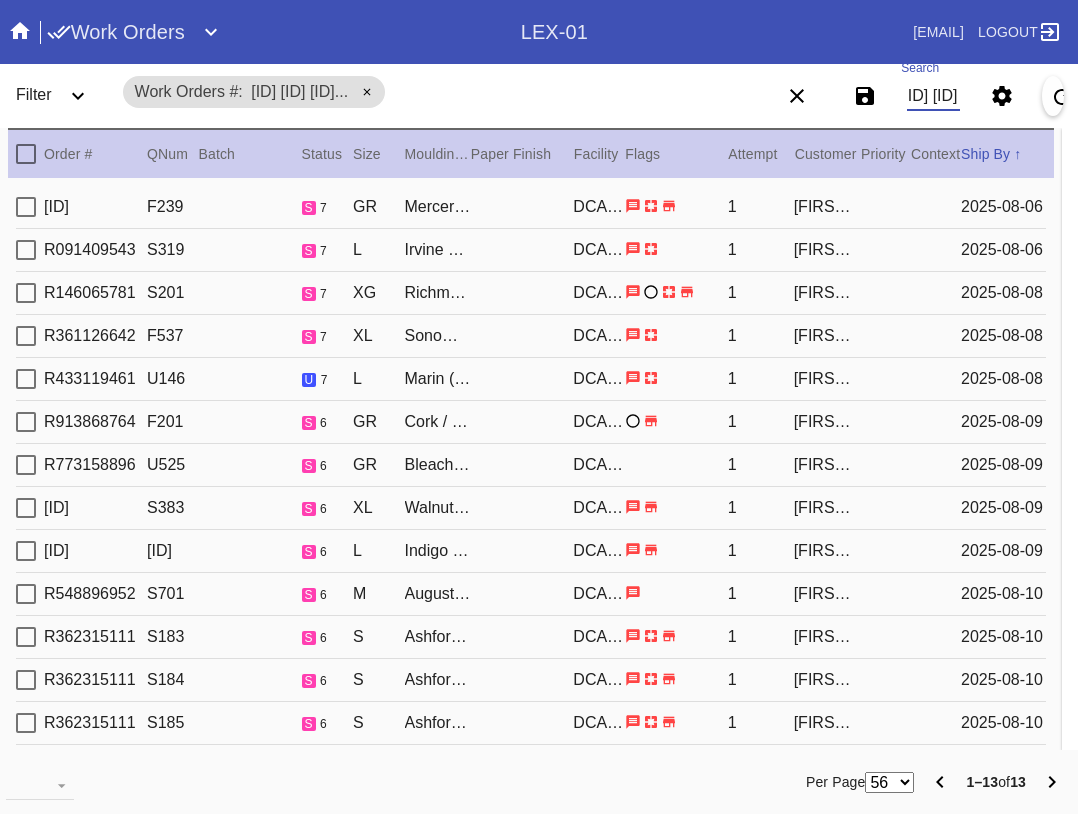 click at bounding box center (26, 154) 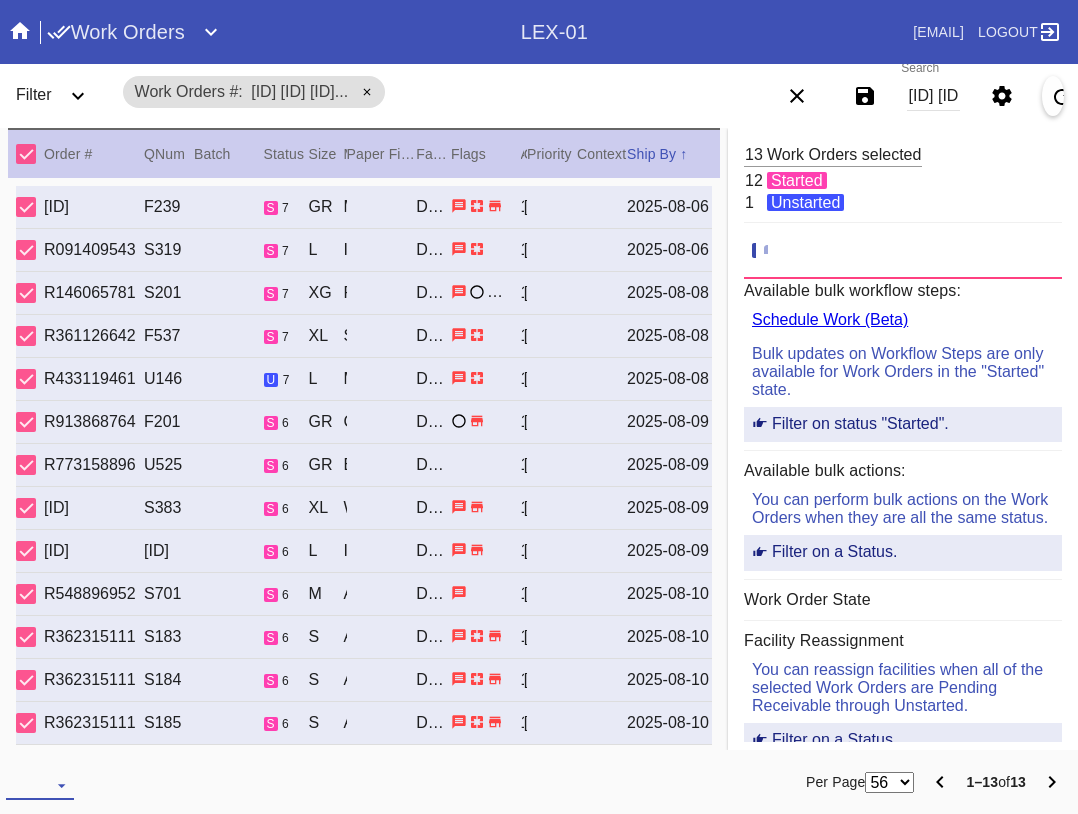 click at bounding box center [40, 785] 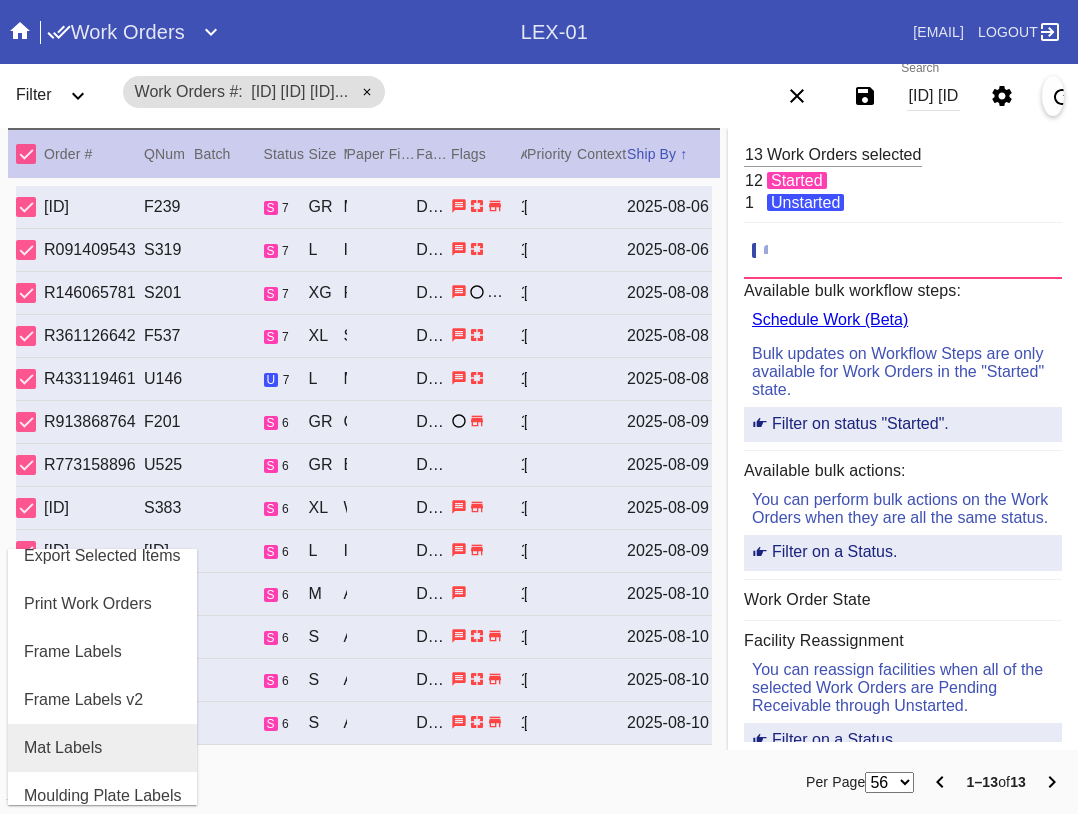 scroll, scrollTop: 100, scrollLeft: 0, axis: vertical 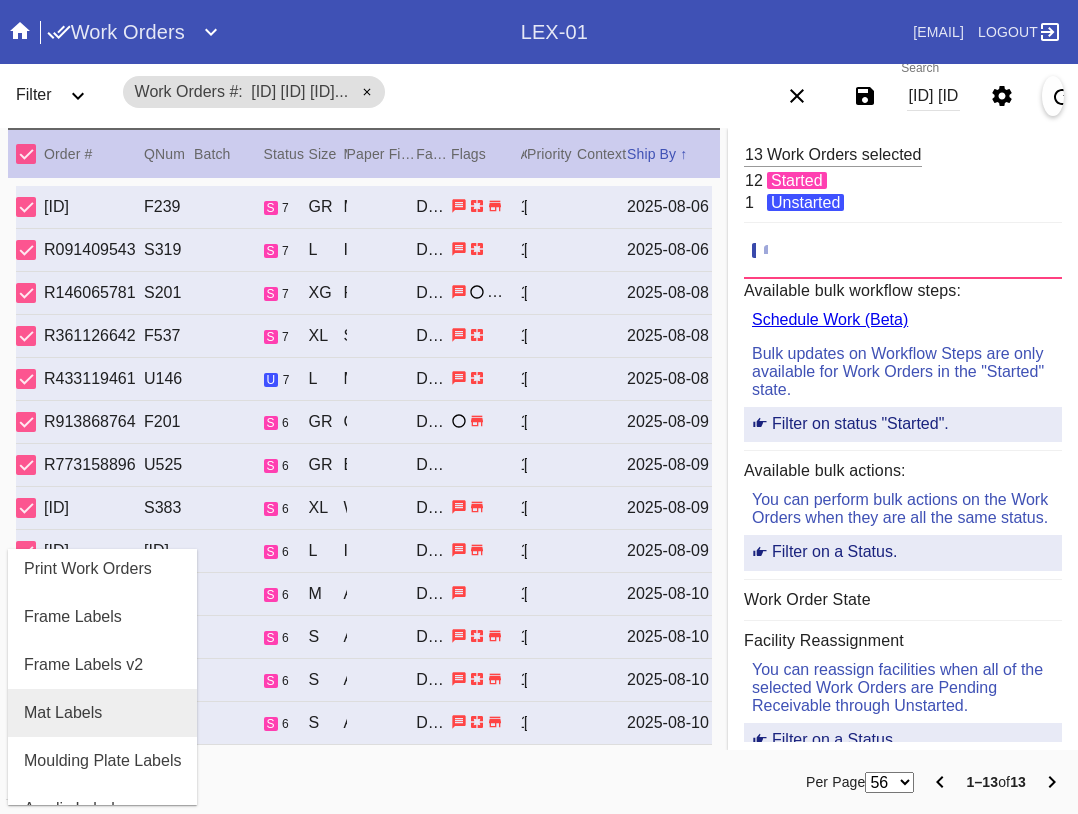 click on "Mat Labels" at bounding box center (63, 713) 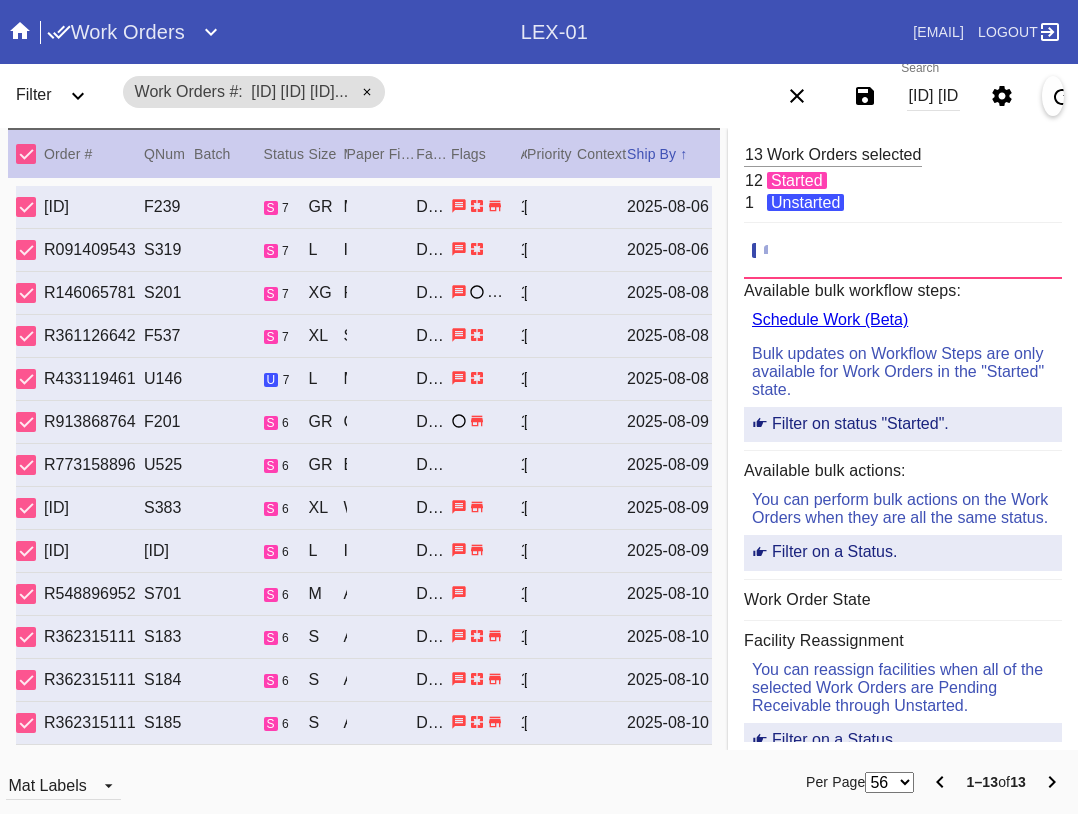 click on "Mat Labels" at bounding box center [161, 782] 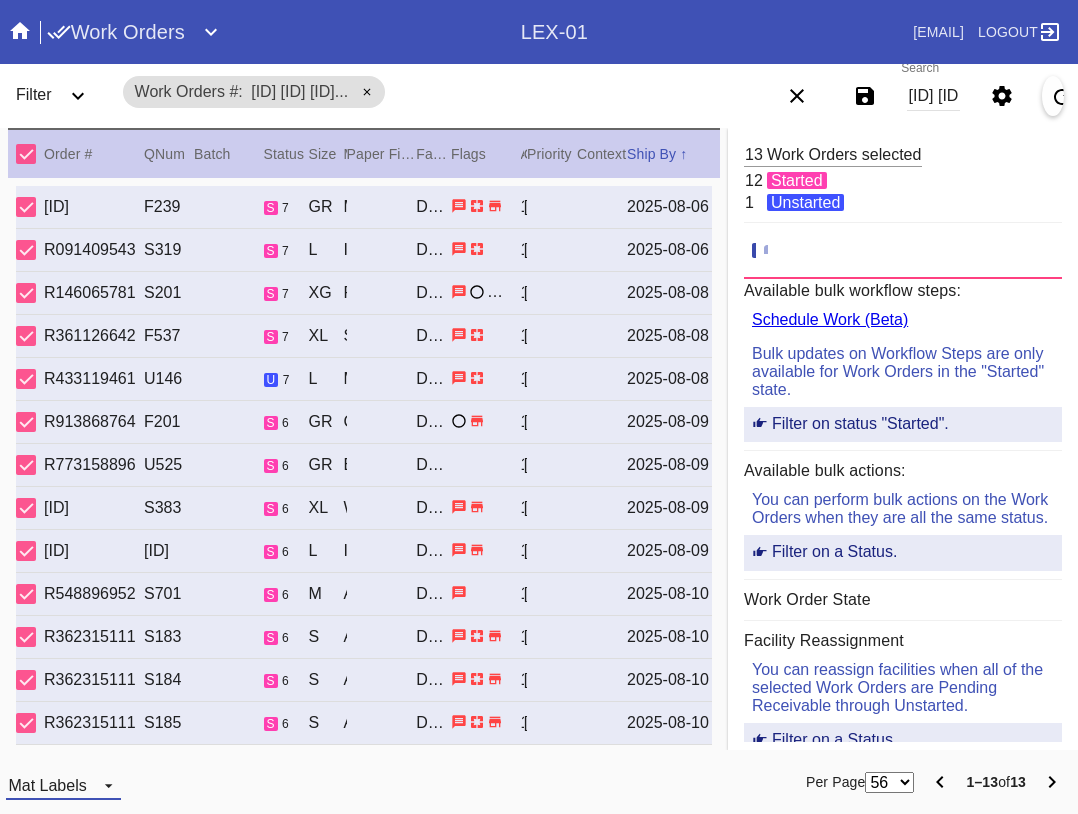 click on "Mat Labels" at bounding box center [47, 785] 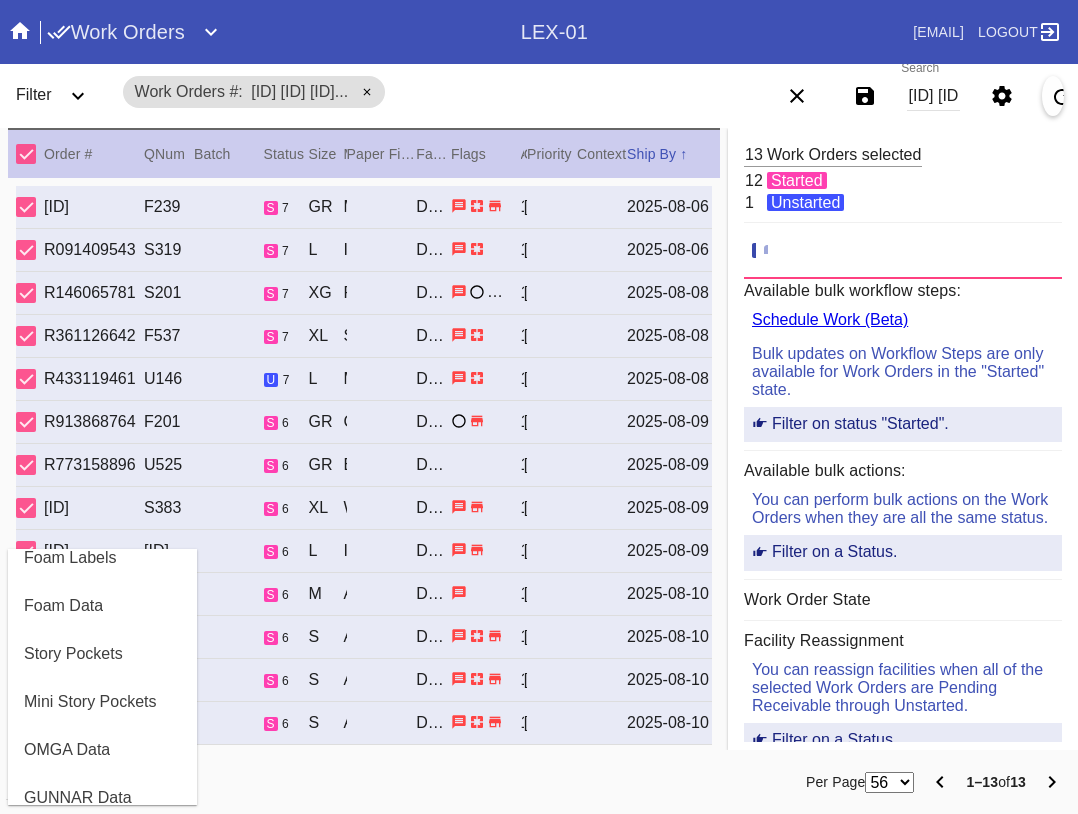 scroll, scrollTop: 432, scrollLeft: 0, axis: vertical 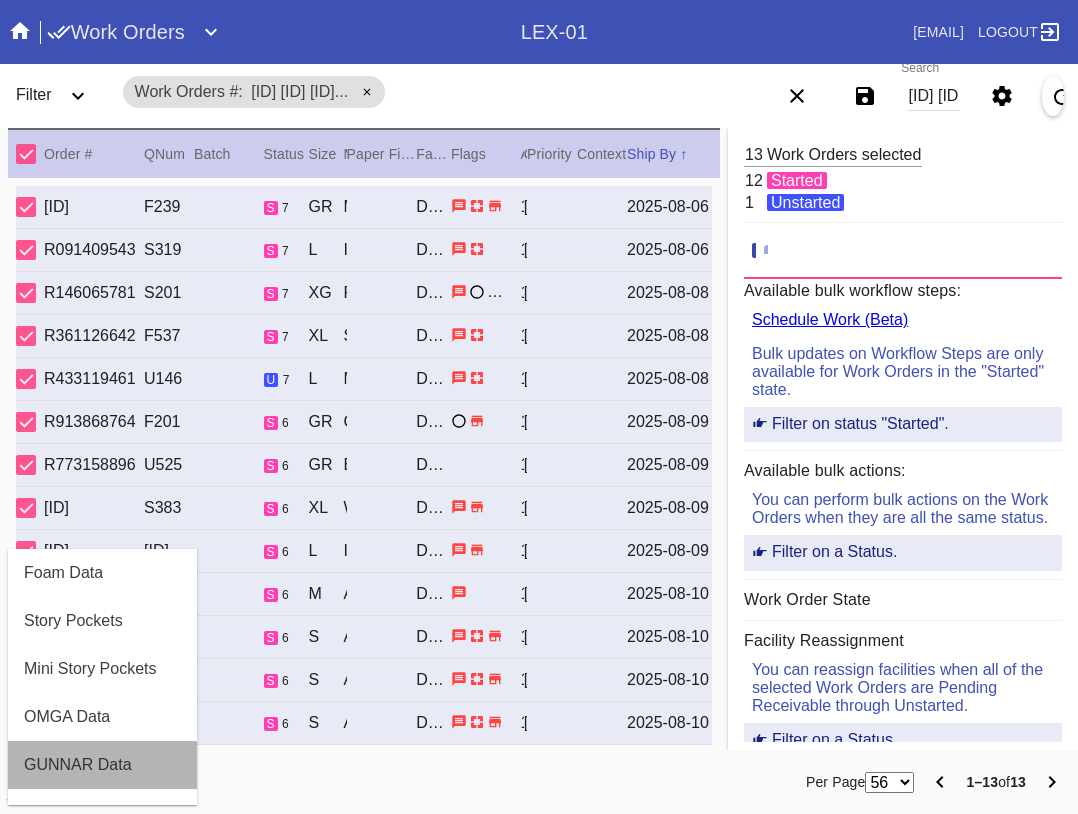 click on "GUNNAR Data" at bounding box center [78, 765] 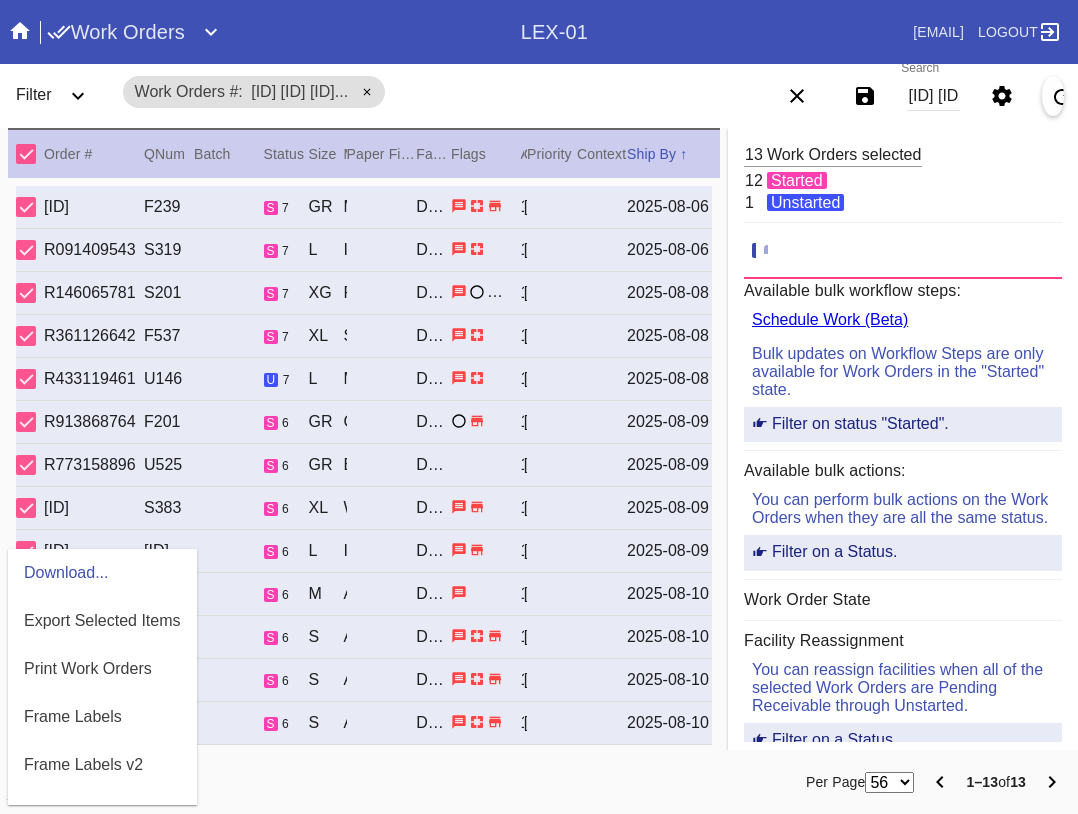 click at bounding box center (539, 407) 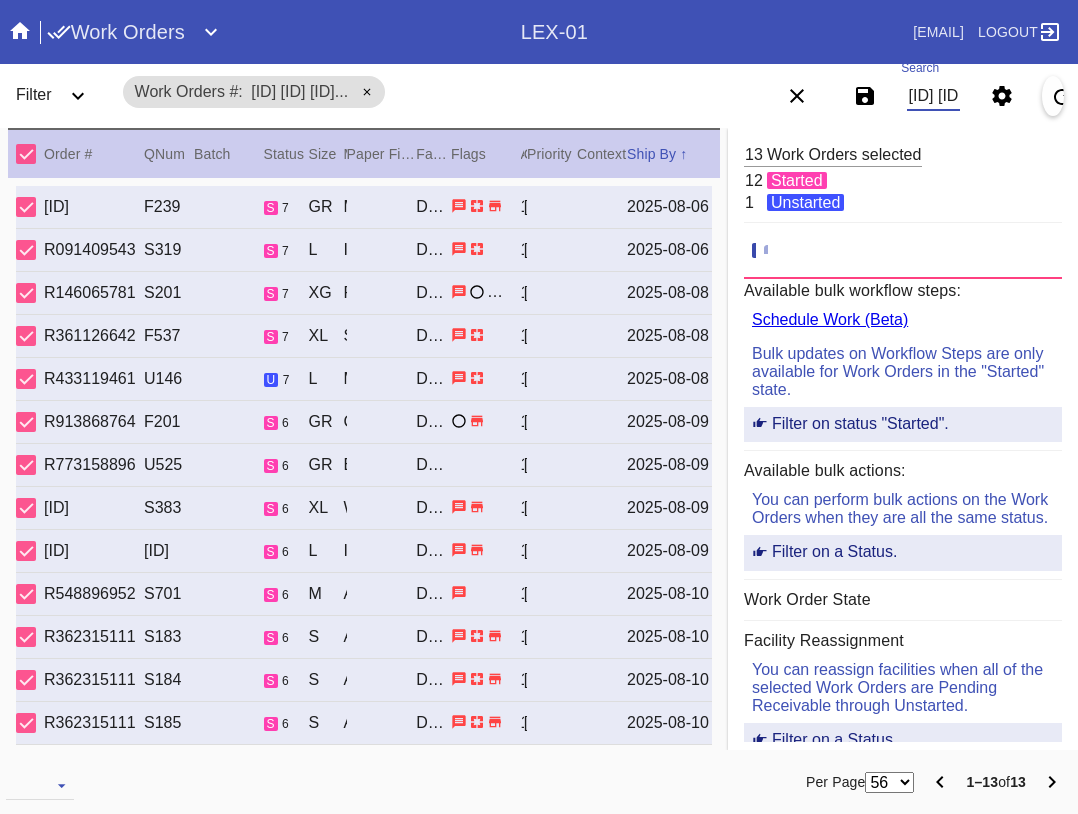 click on "W412500509499359 W413669457748112 W916404974629816 W704918084950150 W139674743769620 W486752750050480 W985651239320771 W487190576883483 W260836672429782 W964242877684696 W956742973574826 W748537357494398 W843323245671226" at bounding box center [933, 96] 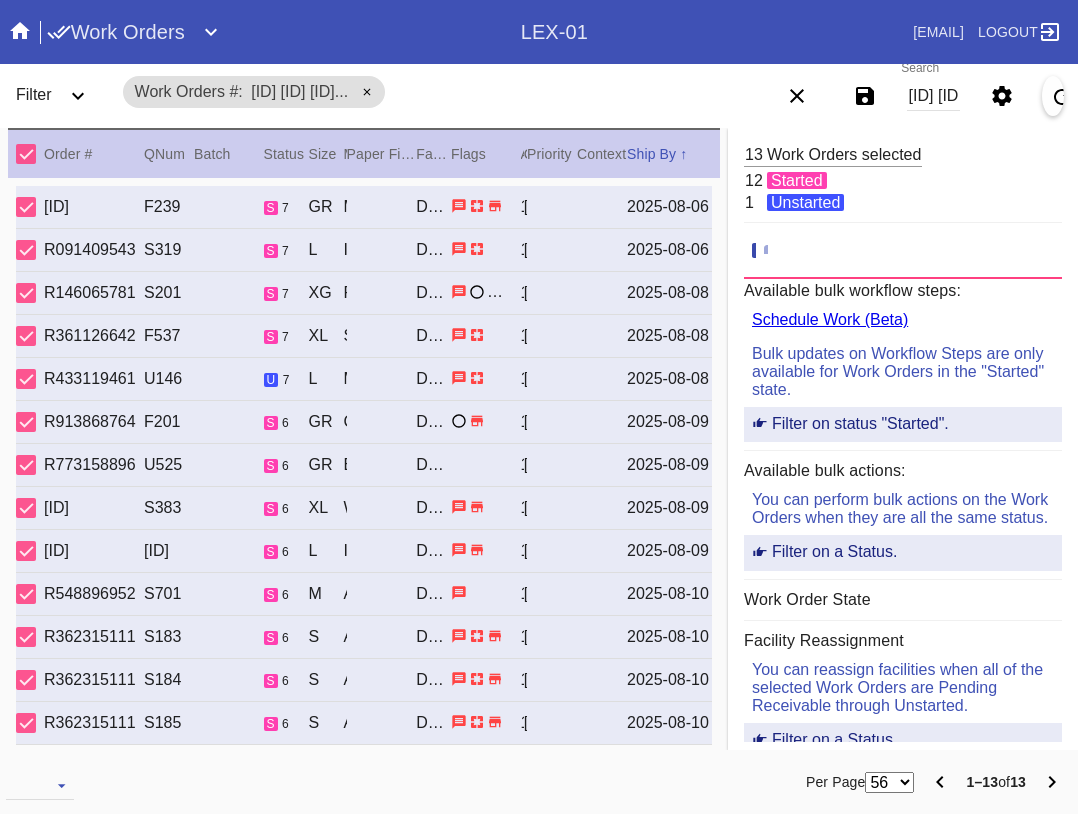 click on "W412500509499359 W413669457748112 W916404974629816 W704918084950150 W139674743769620 W486752750050480 W985651239320771 W487190576883483 W260836672429782 W964242877684696 W956742973574826 W748537357494398 W843323245671226" at bounding box center [933, 96] 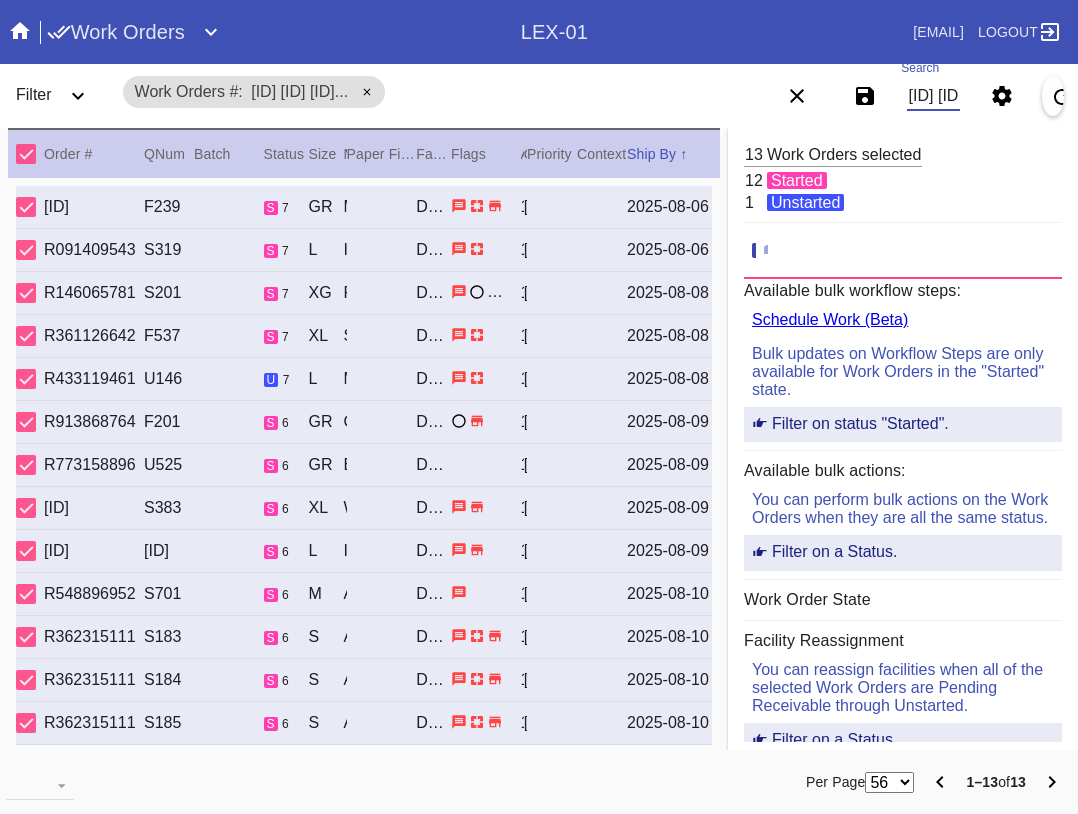 click on "W412500509499359 W413669457748112 W916404974629816 W704918084950150 W139674743769620 W486752750050480 W985651239320771 W487190576883483 W260836672429782 W964242877684696 W956742973574826 W748537357494398 W843323245671226" at bounding box center [933, 96] 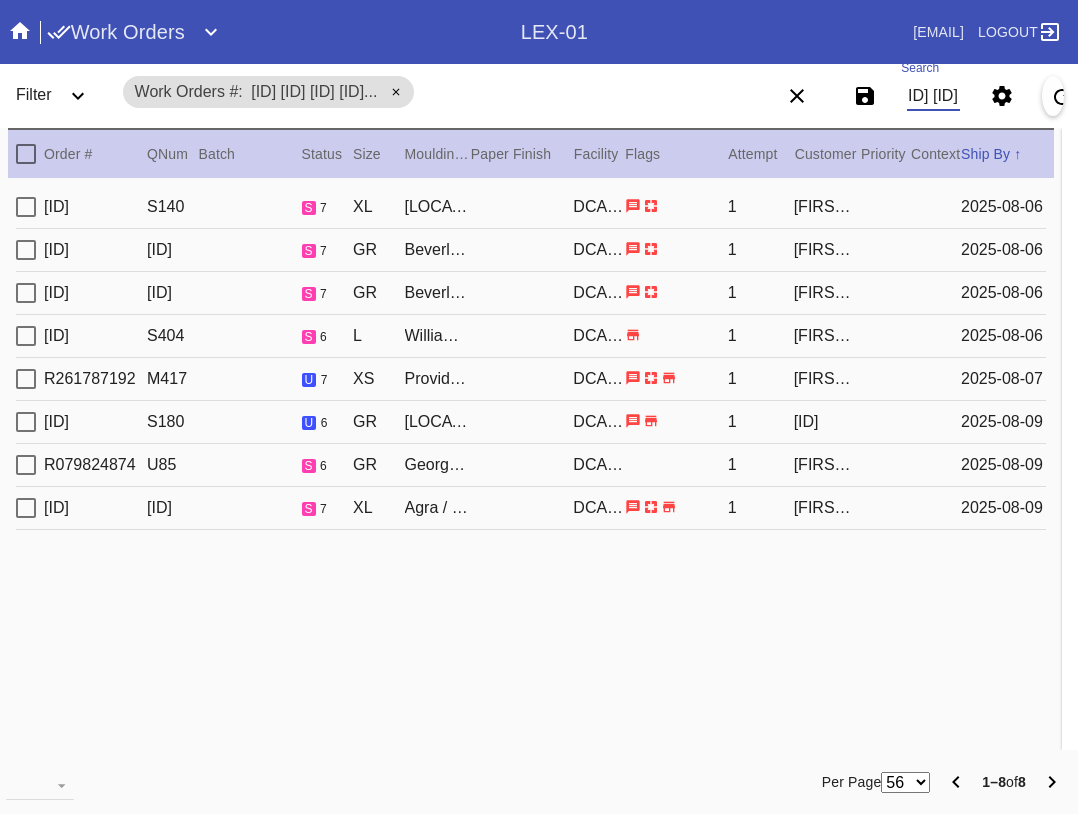 type on "W442661186958431 W421527407175745 W959288125341666 W230819728889588 W913581066184688 W440122021498668 W456211851308450 W434426765635949" 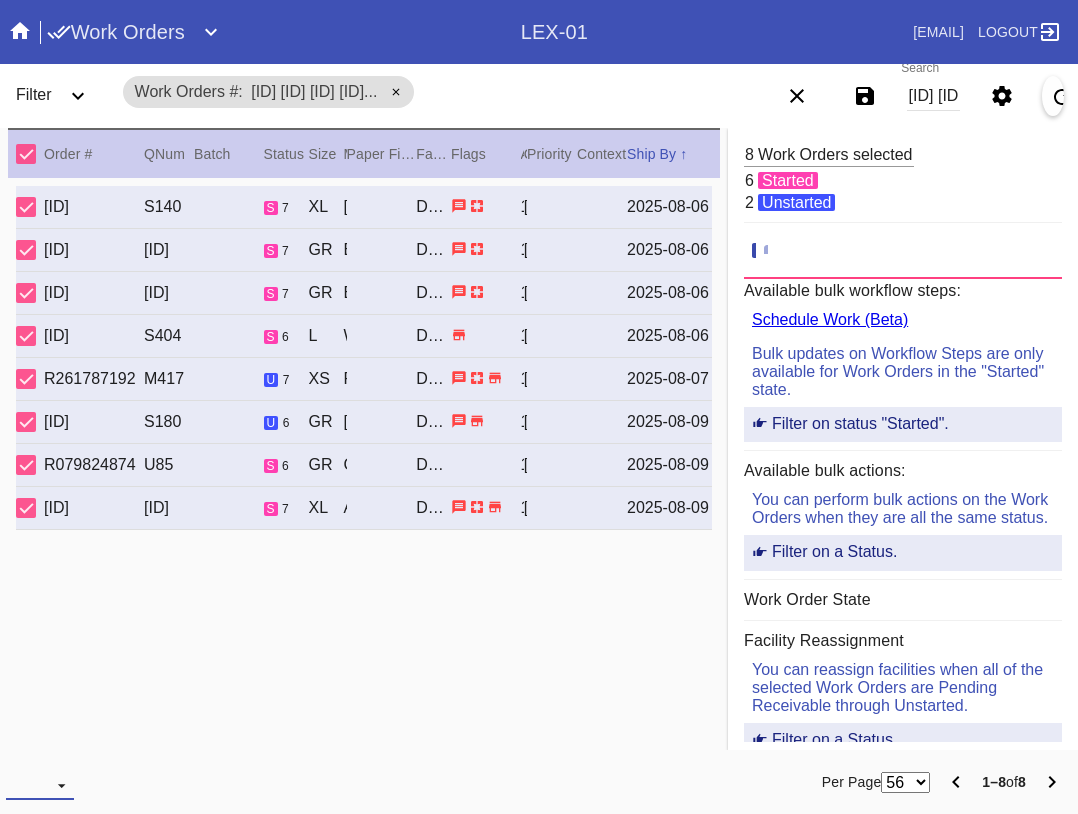 drag, startPoint x: 33, startPoint y: 783, endPoint x: 62, endPoint y: 752, distance: 42.44997 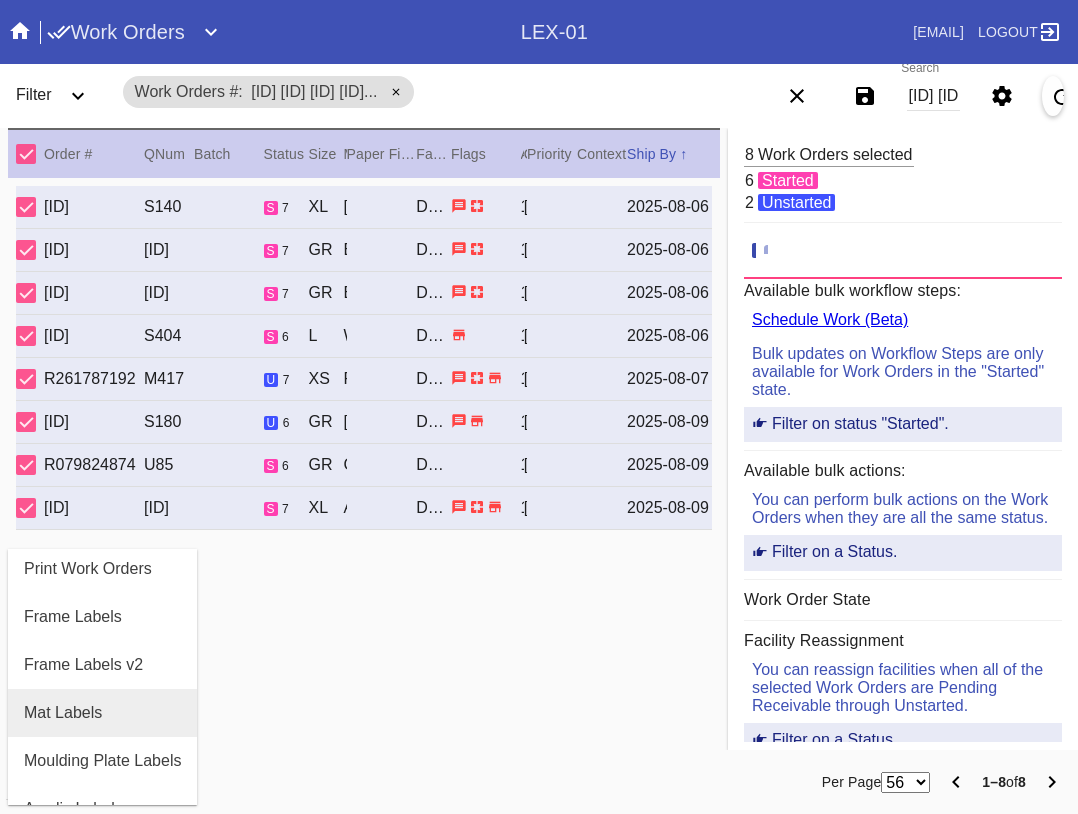 click on "Mat Labels" at bounding box center (102, 713) 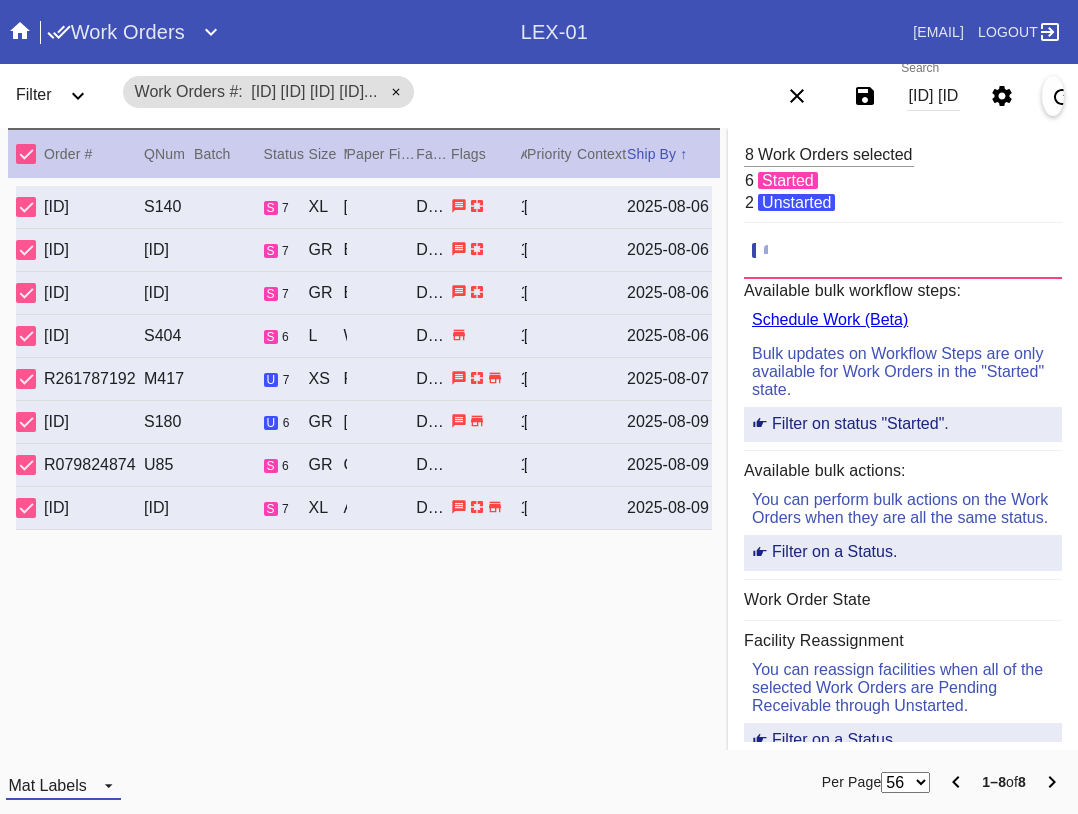 click on "Mat Labels" at bounding box center [47, 785] 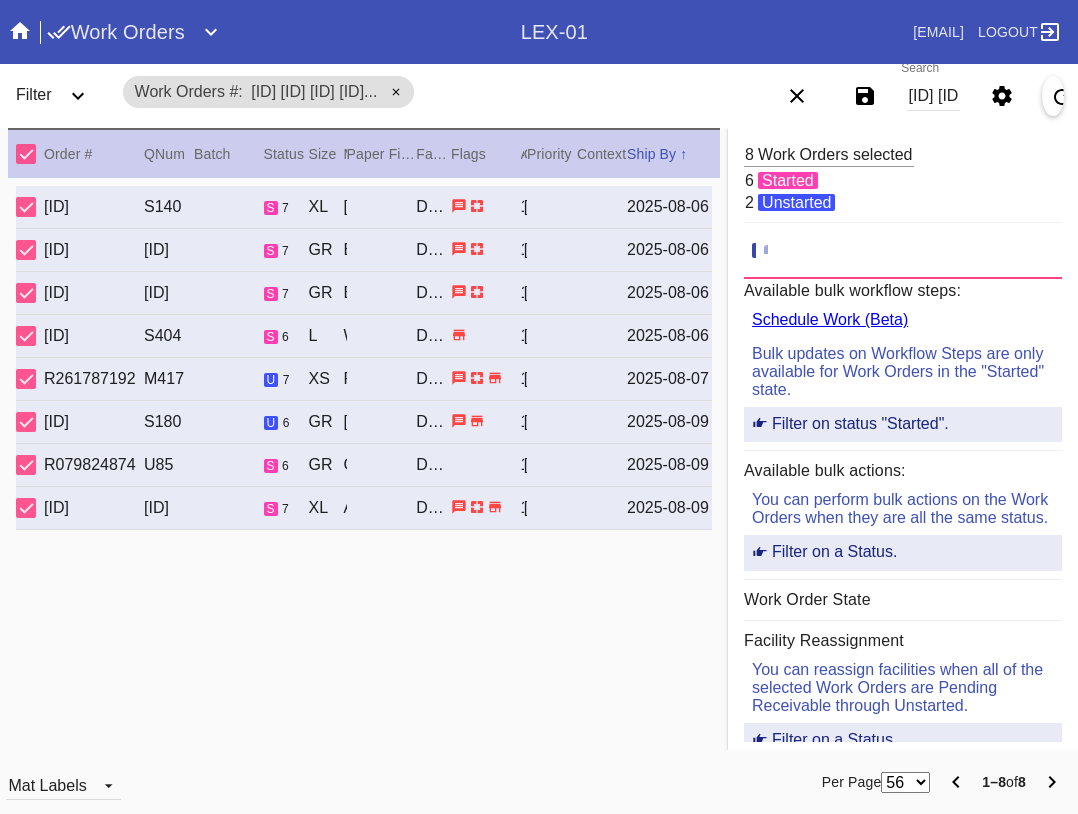 scroll, scrollTop: 32, scrollLeft: 0, axis: vertical 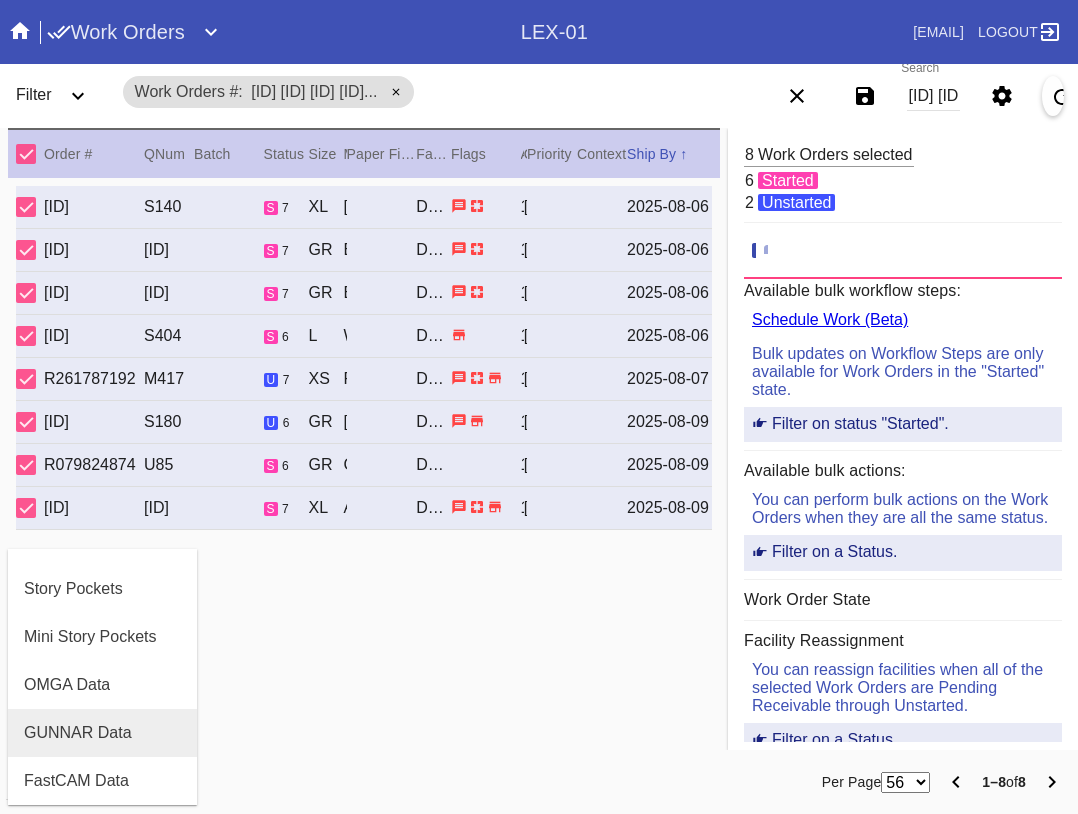 click on "GUNNAR Data" at bounding box center (78, 733) 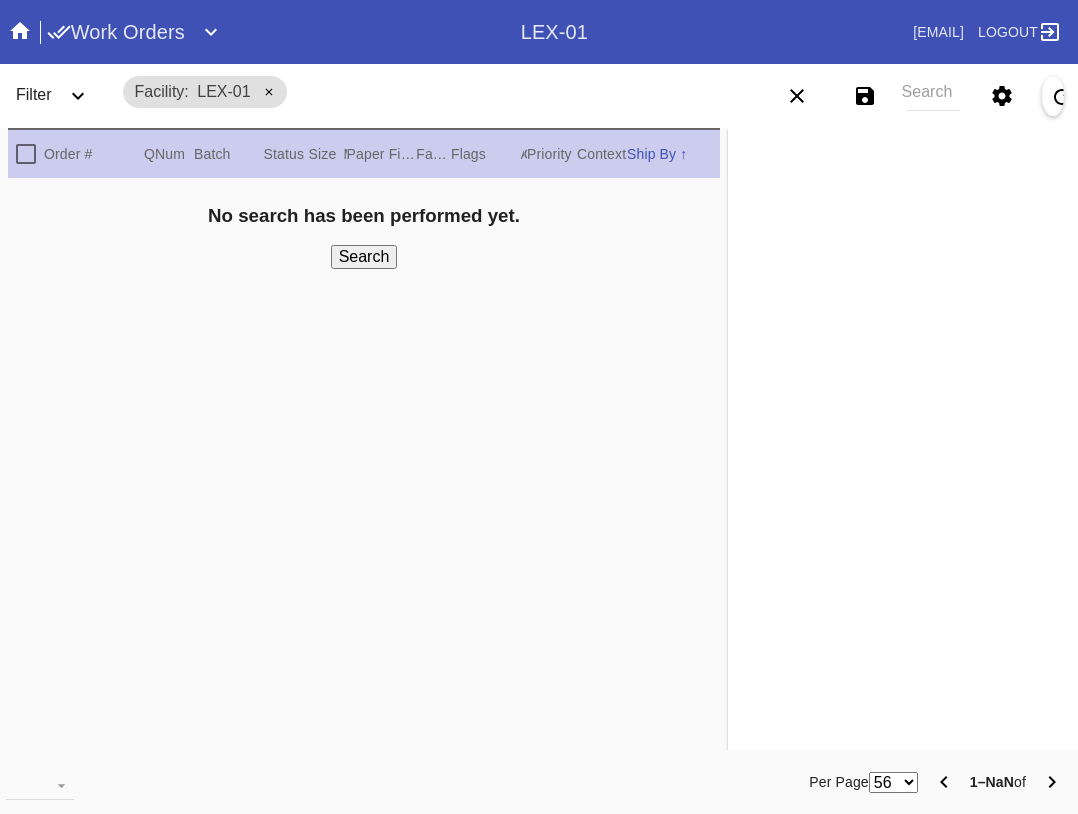 scroll, scrollTop: 0, scrollLeft: 0, axis: both 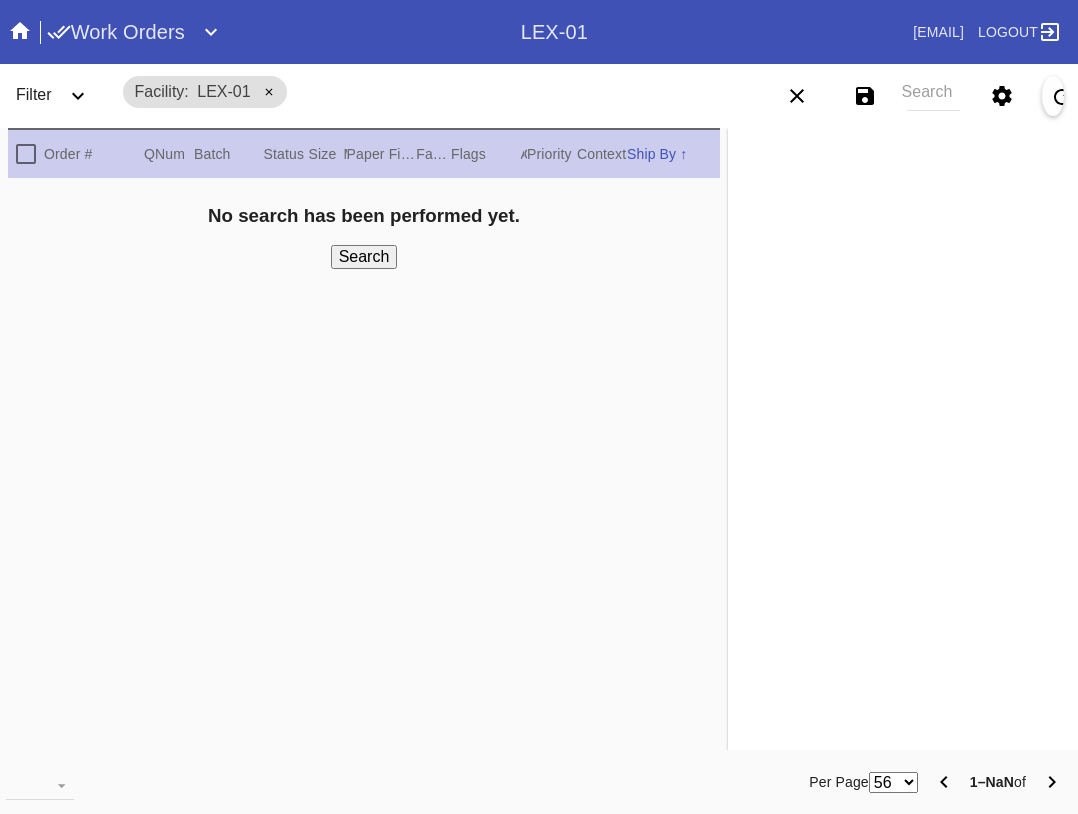 click 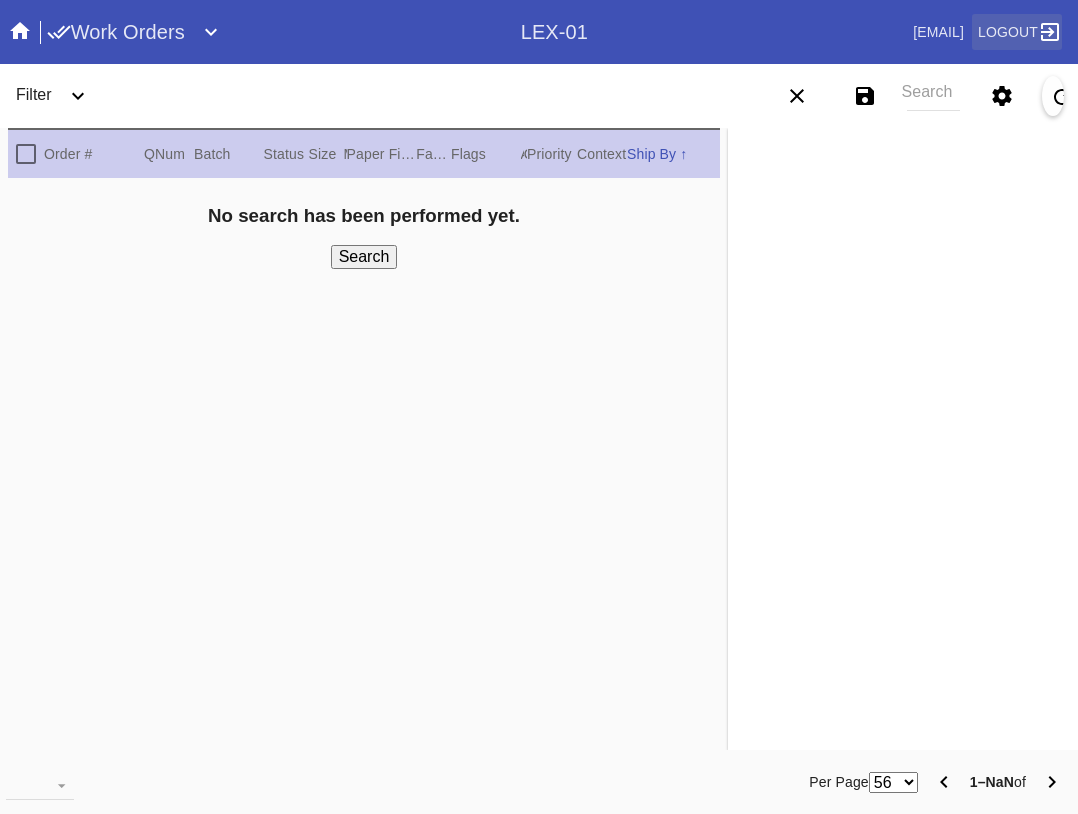drag, startPoint x: 915, startPoint y: 94, endPoint x: 1020, endPoint y: 41, distance: 117.61803 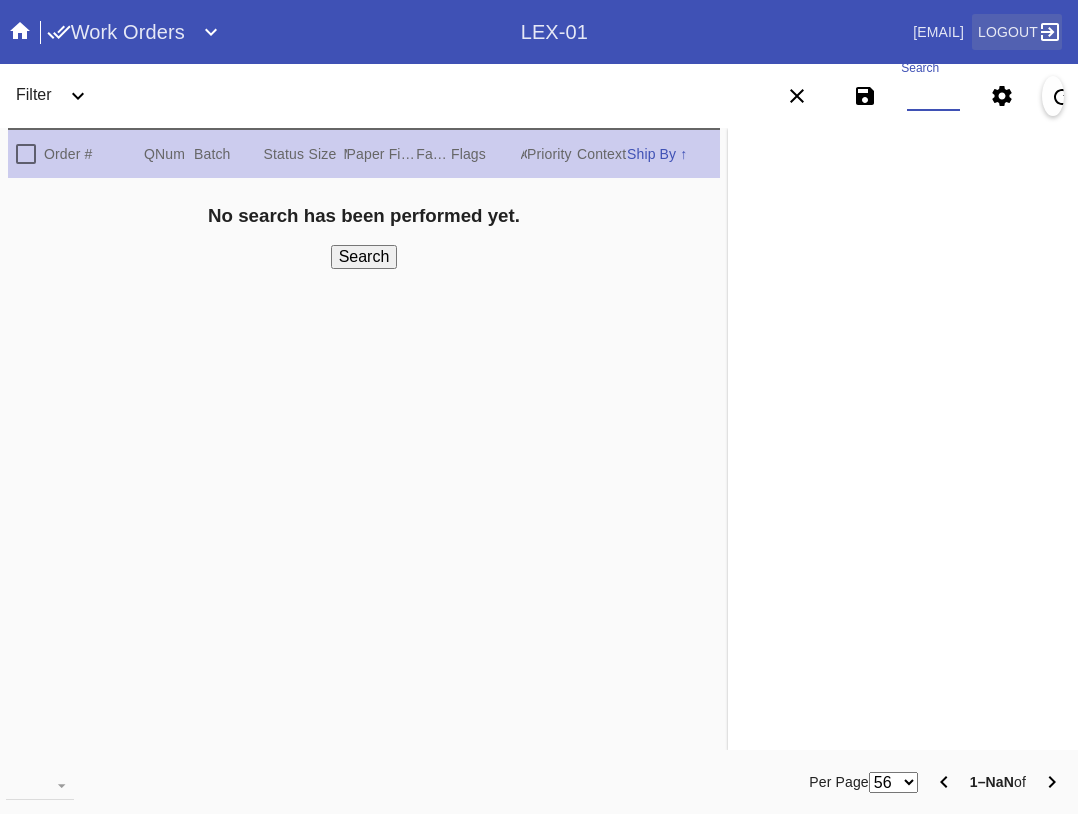 paste on "W276103886590551 W292754890839864 W126391861145636 W772664552268097 W398629133435134" 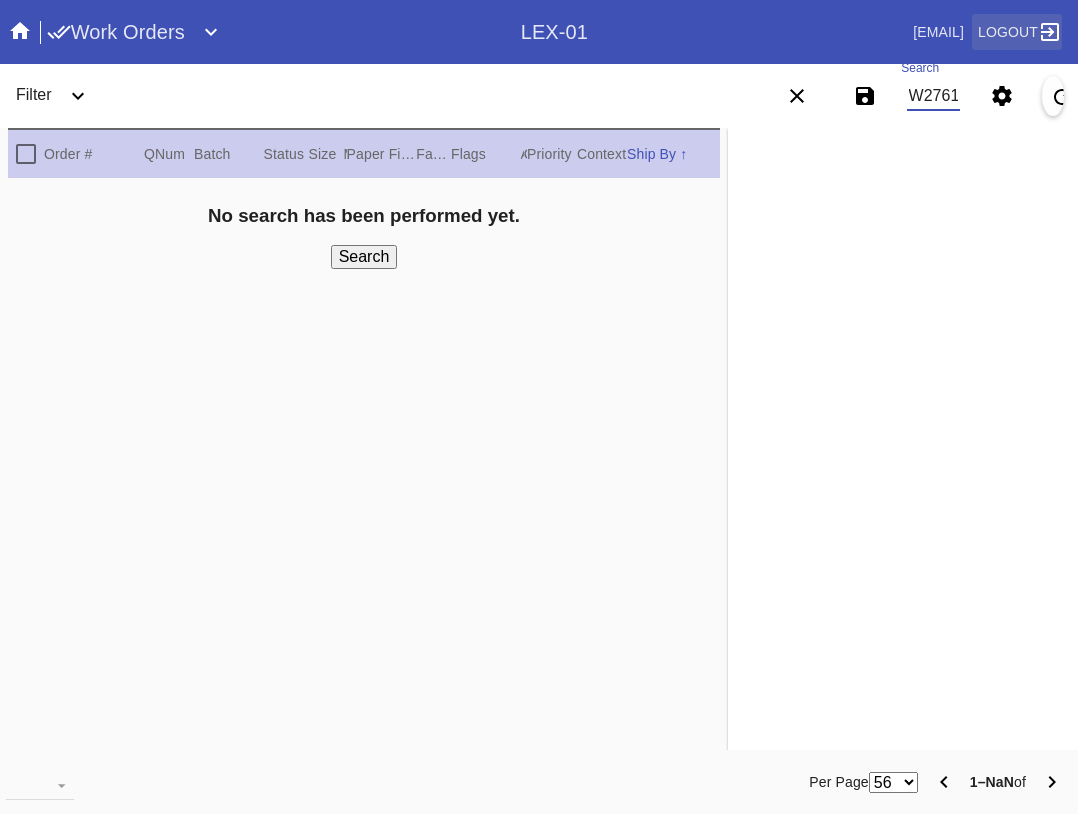 scroll, scrollTop: 0, scrollLeft: 710, axis: horizontal 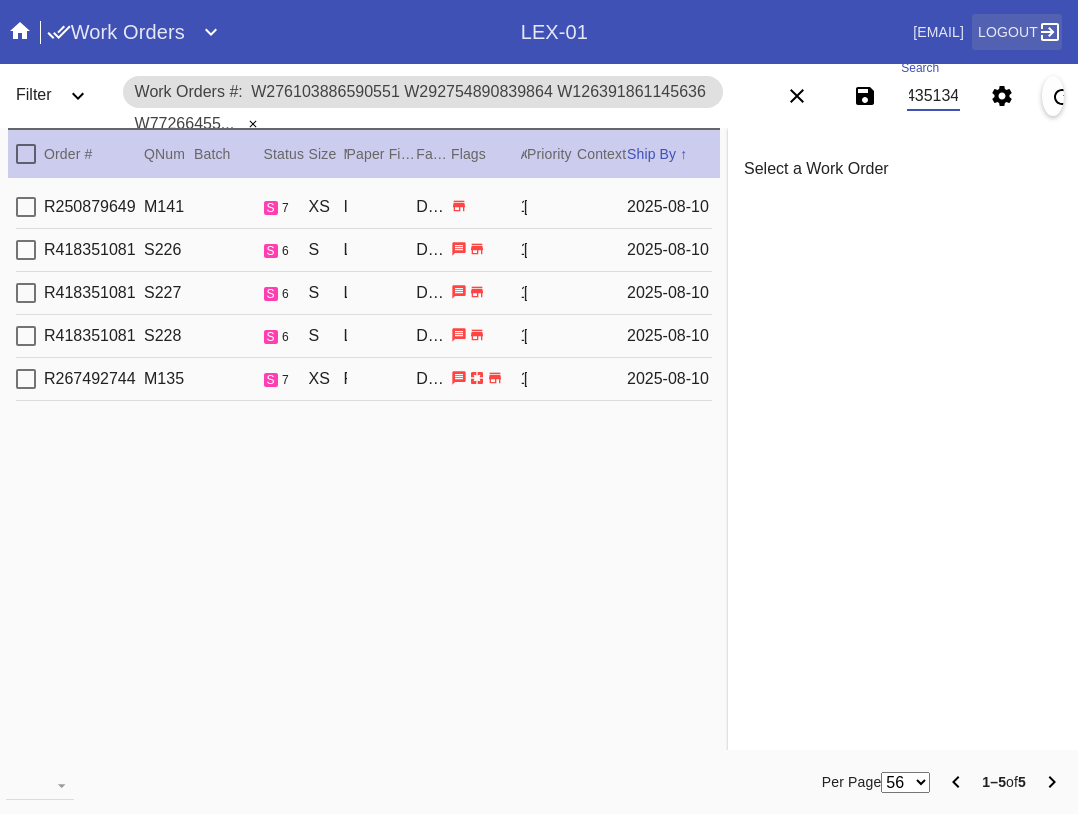 type on "W276103886590551 W292754890839864 W126391861145636 W772664552268097 W398629133435134" 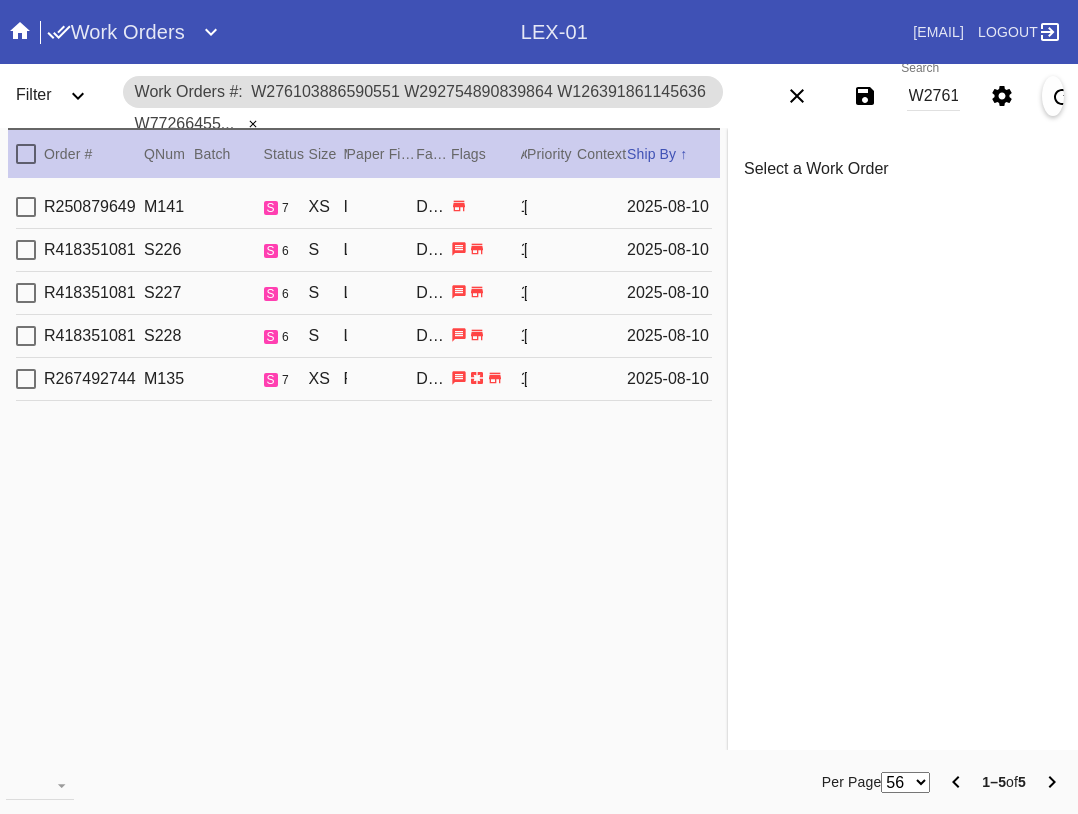 click on "W276103886590551 W292754890839864 W126391861145636 W772664552268097 W398629133435134" at bounding box center [933, 96] 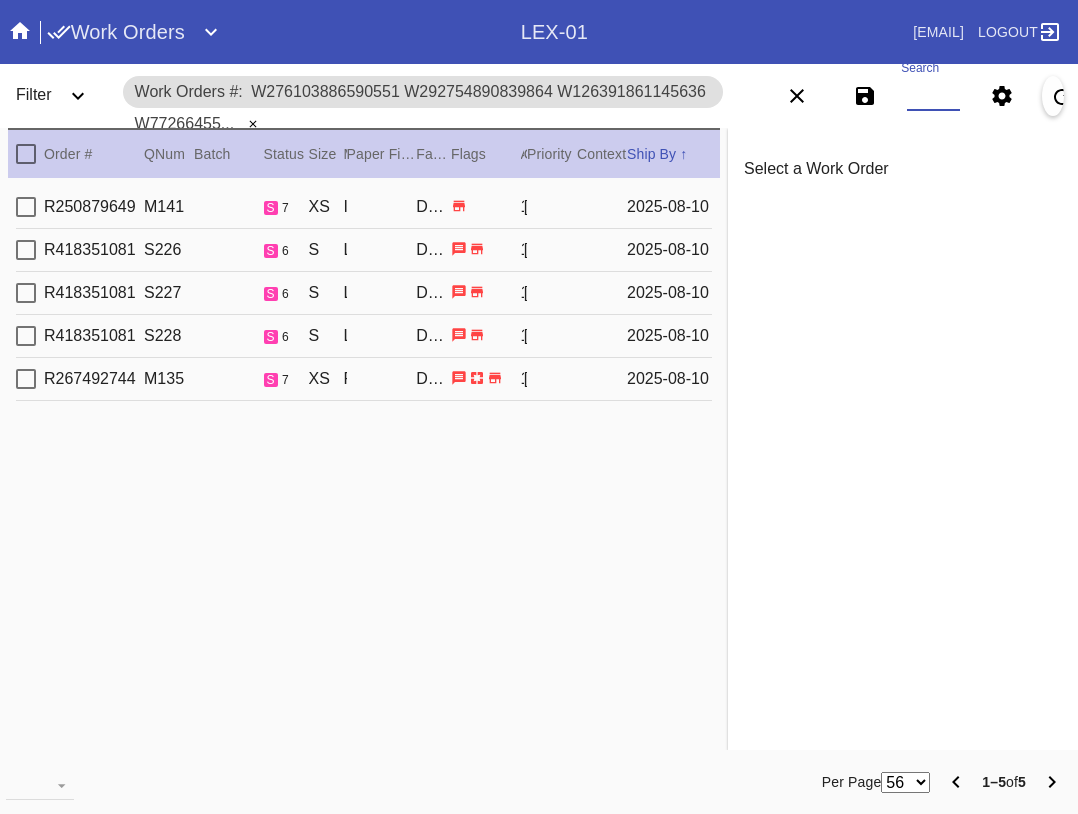 paste on "W276103886590551 W292754890839864 W126391861145636 W772664552268097 W398629133435134 W162993110791245" 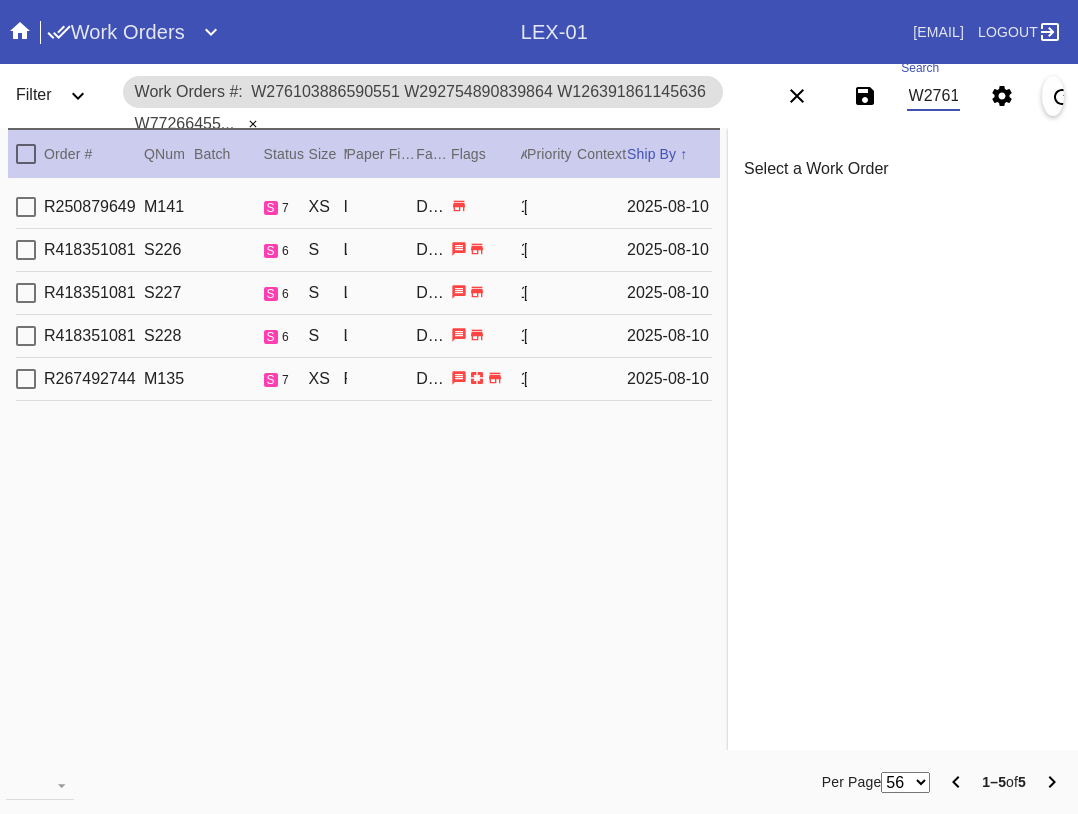 scroll, scrollTop: 0, scrollLeft: 862, axis: horizontal 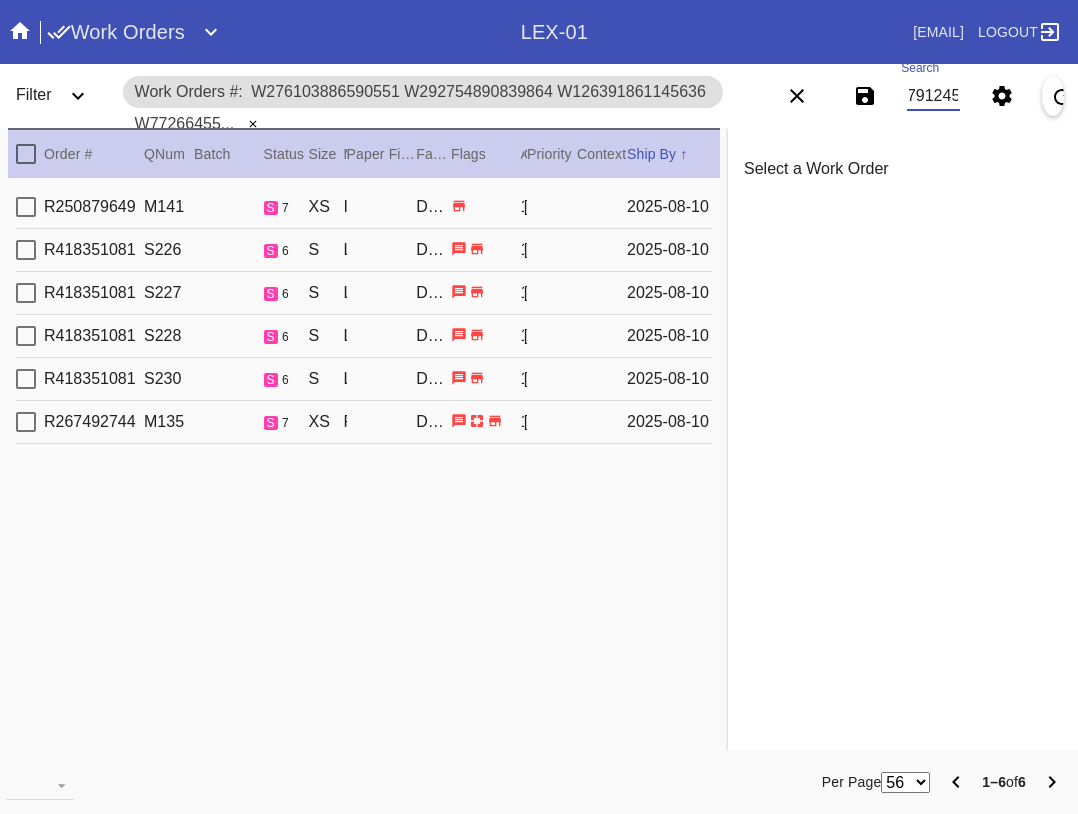 type on "W276103886590551 W292754890839864 W126391861145636 W772664552268097 W398629133435134 W162993110791245" 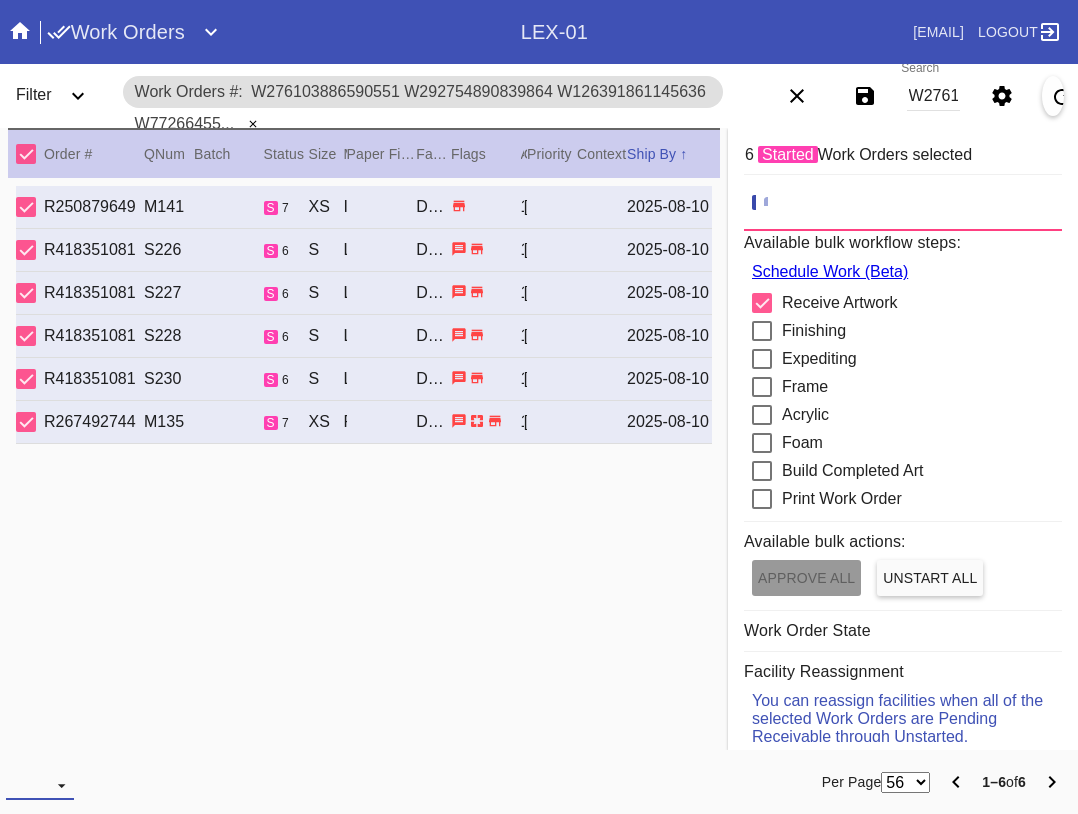 click on "Download... Export Selected Items Print Work Orders Frame Labels Frame Labels v2 Mat Labels Moulding Plate Labels Acrylic Labels Foam Labels Foam Data Story Pockets Mini Story Pockets OMGA Data GUNNAR Data FastCAM Data" at bounding box center (40, 785) 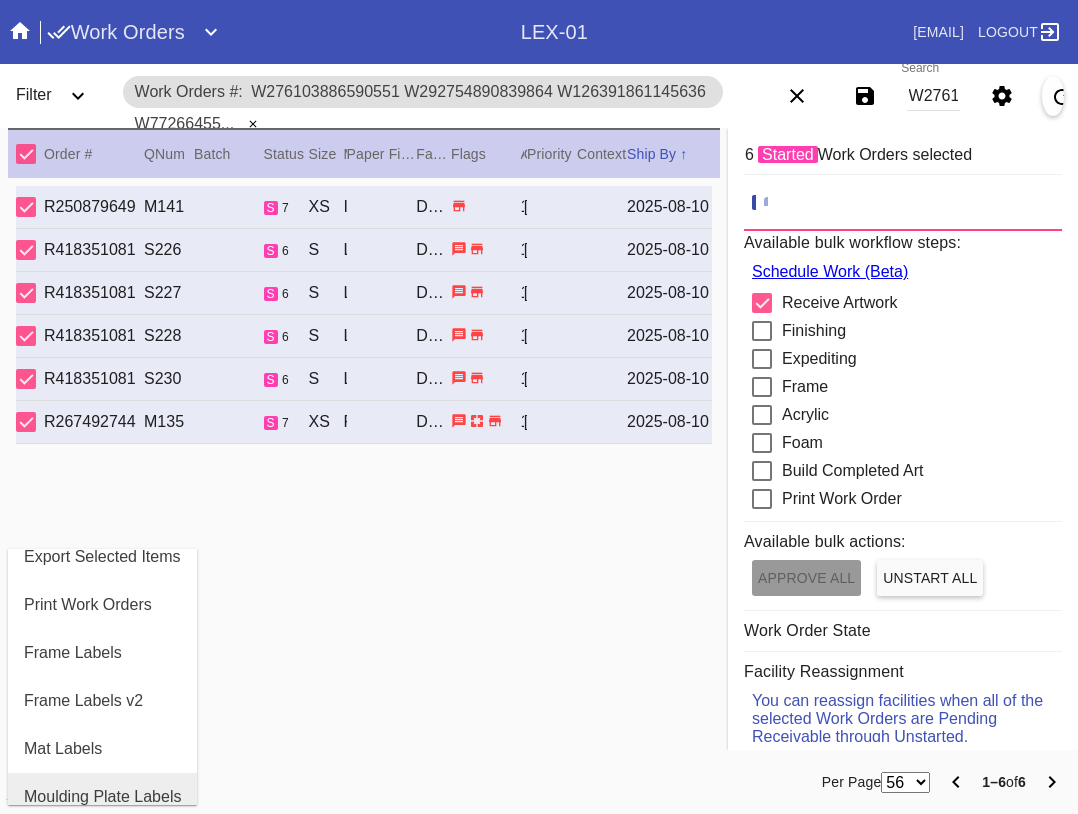 scroll, scrollTop: 100, scrollLeft: 0, axis: vertical 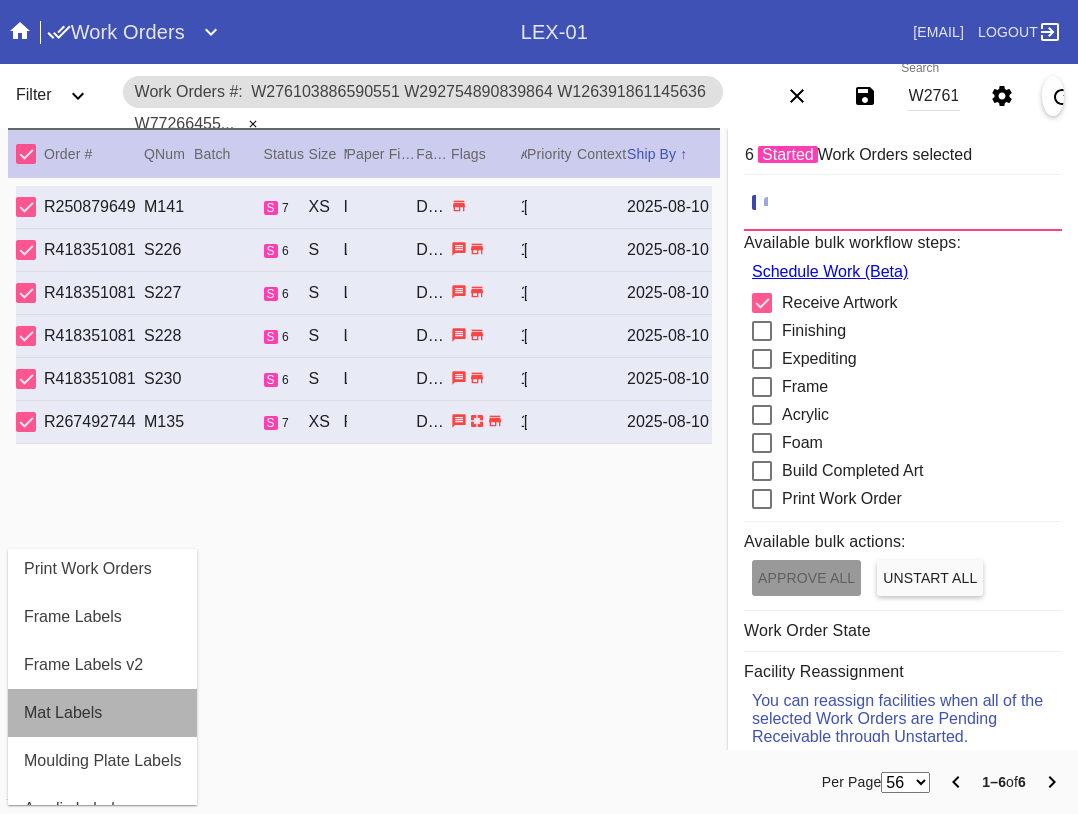 drag, startPoint x: 86, startPoint y: 713, endPoint x: 489, endPoint y: 378, distance: 524.05536 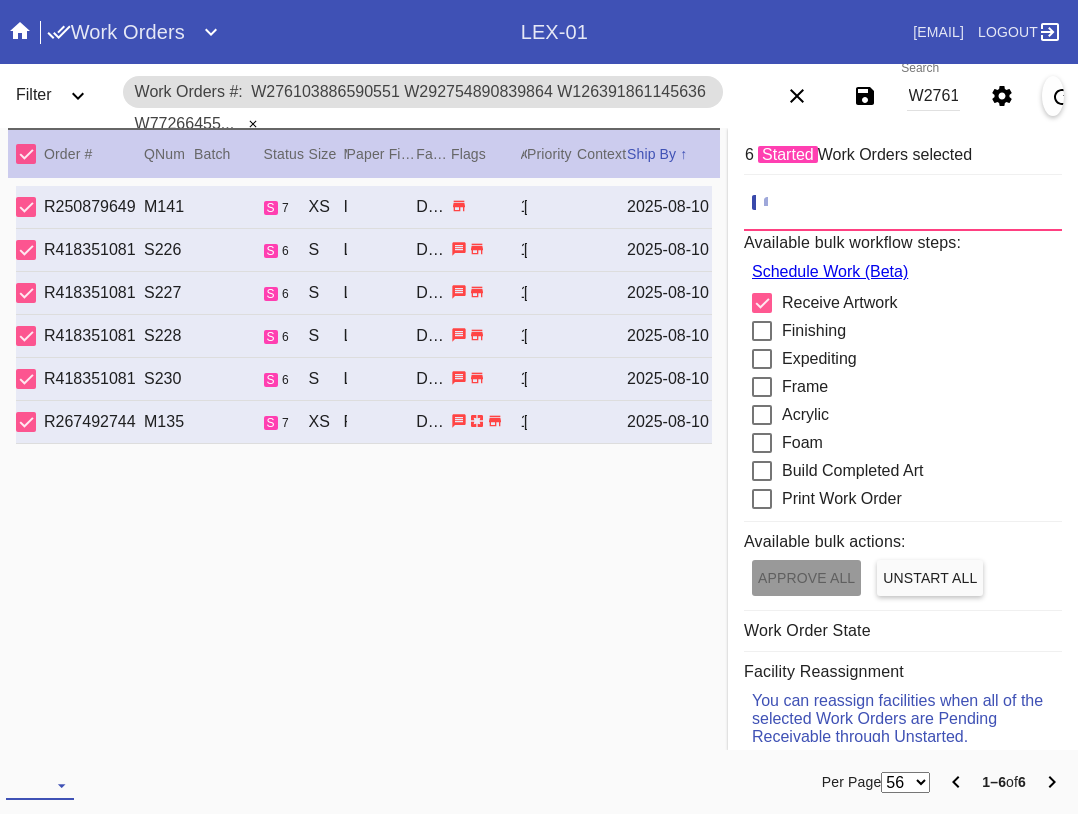 click at bounding box center [40, 785] 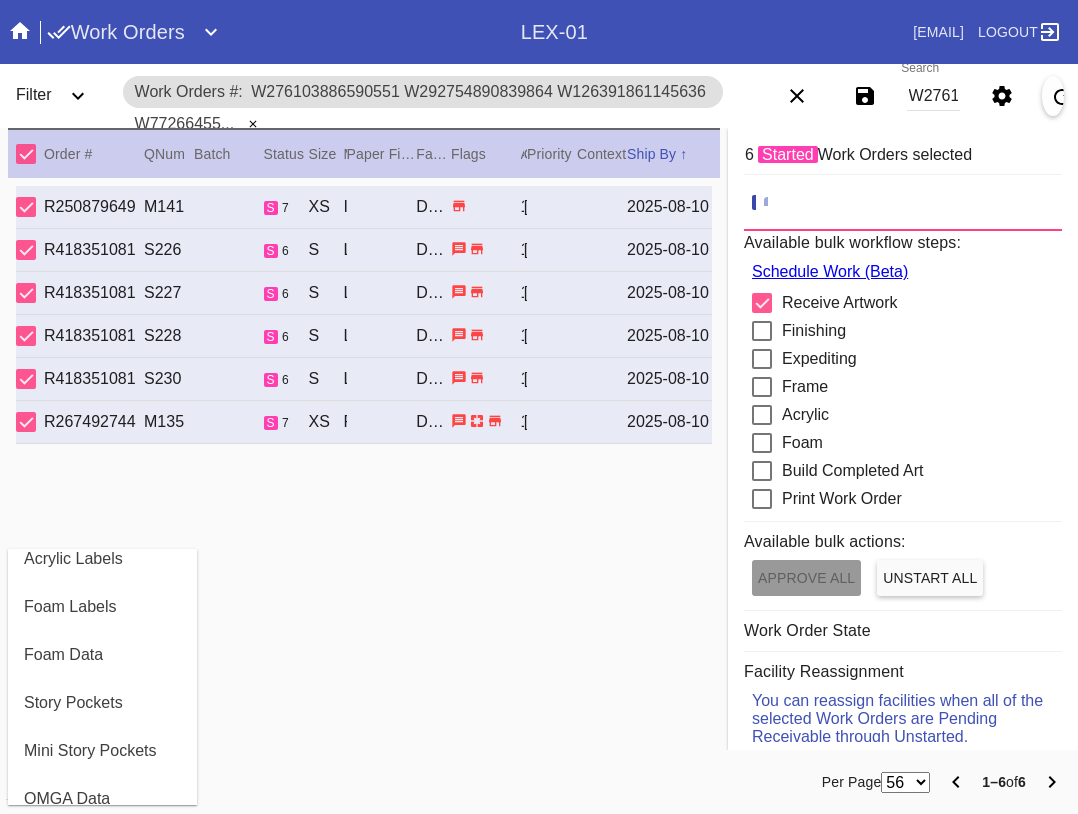 scroll, scrollTop: 464, scrollLeft: 0, axis: vertical 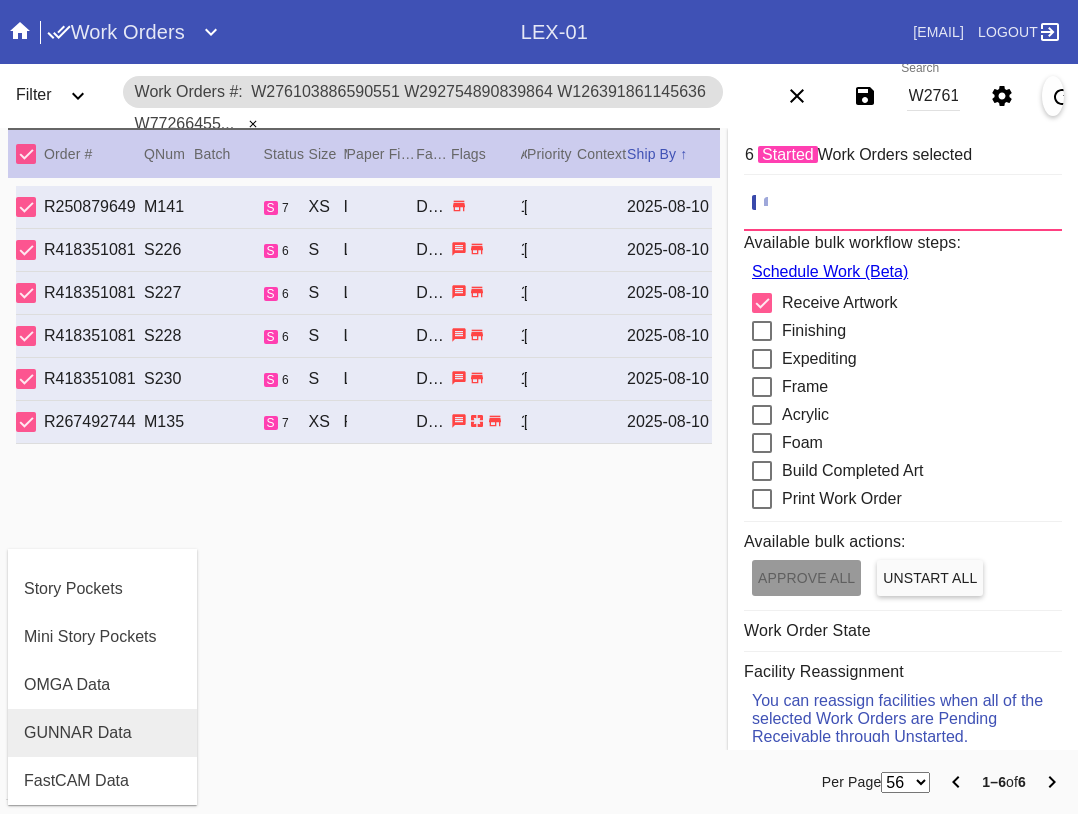 click on "GUNNAR Data" at bounding box center (78, 733) 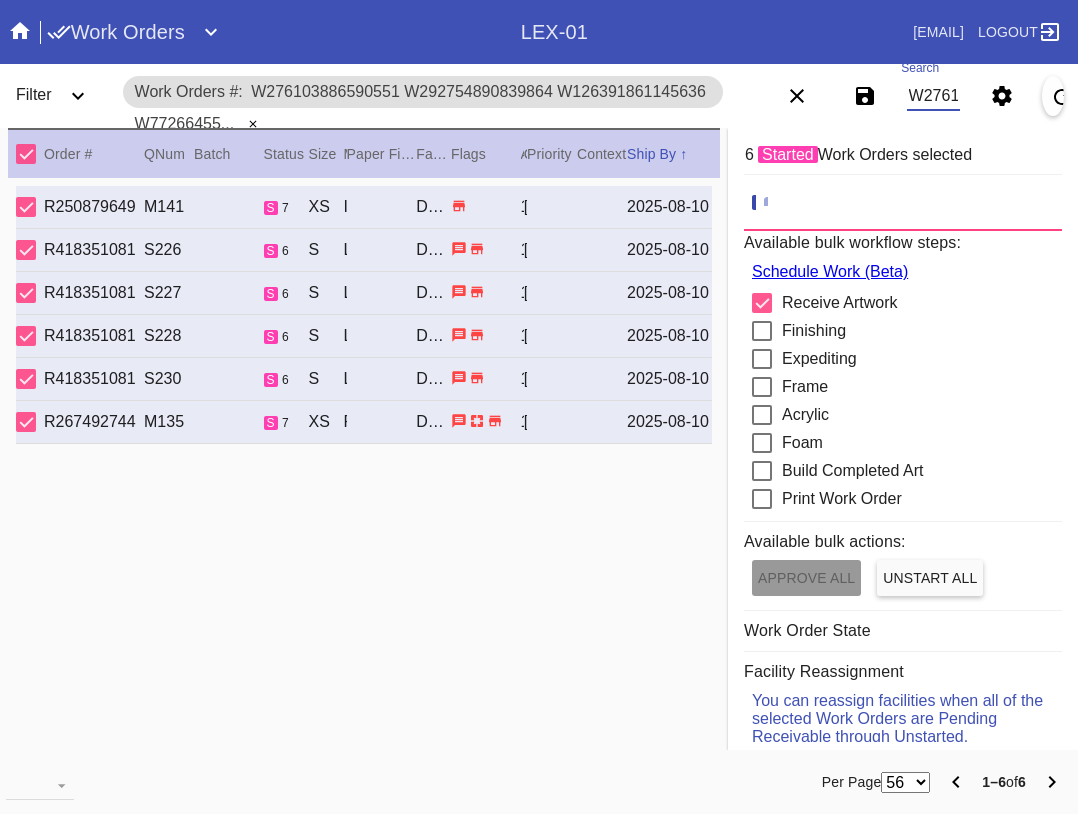 click on "W276103886590551 W292754890839864 W126391861145636 W772664552268097 W398629133435134 W162993110791245" at bounding box center (933, 96) 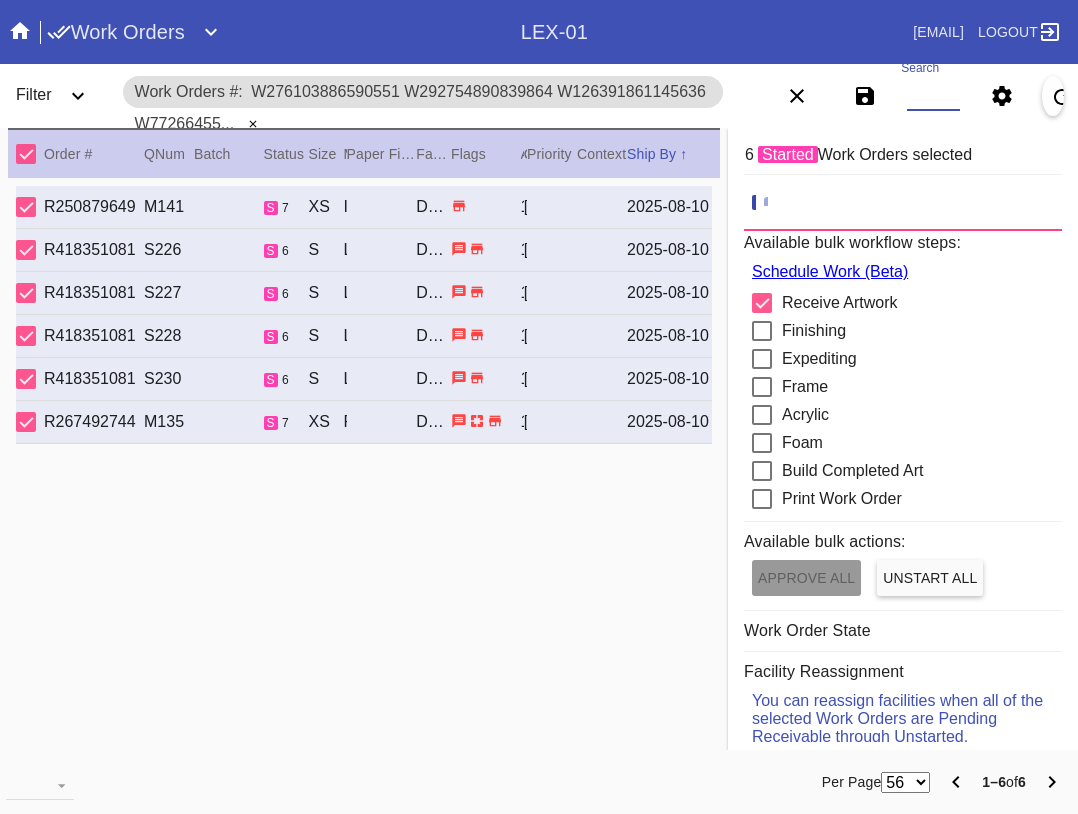 paste on "W403577144213796 W754368034557575 W973075896009156 W286317549452915 W973075896009156" 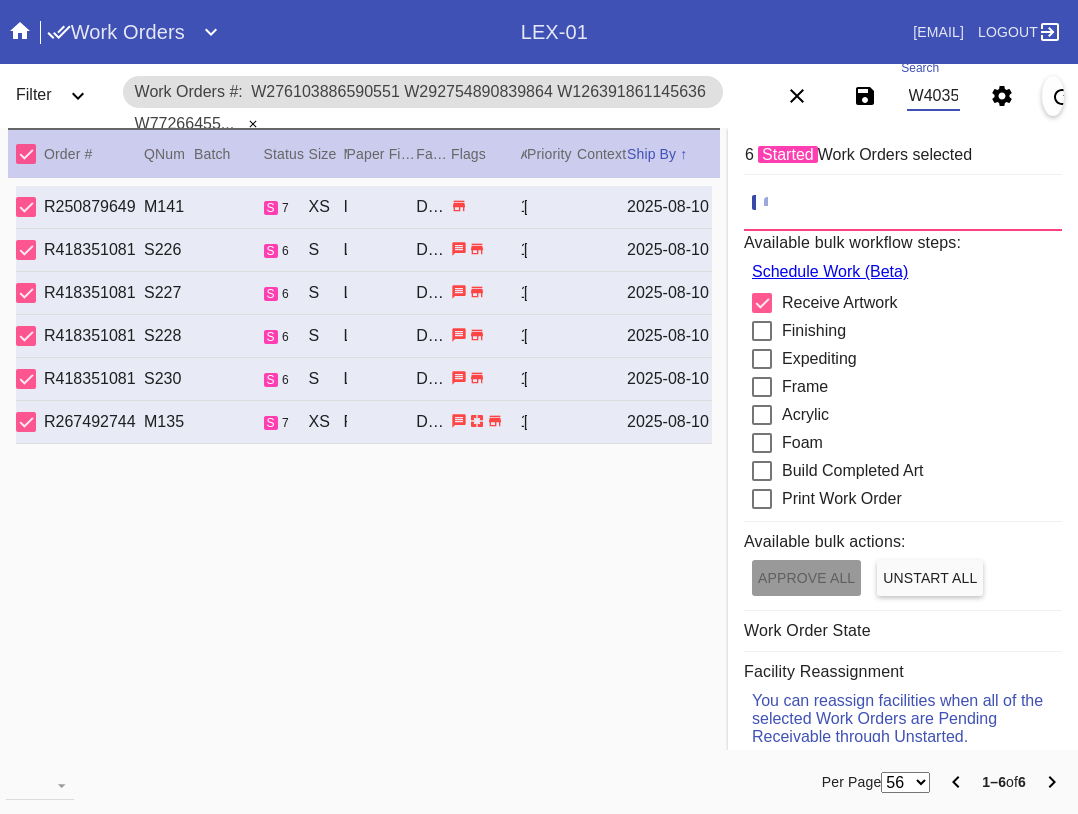 scroll, scrollTop: 0, scrollLeft: 711, axis: horizontal 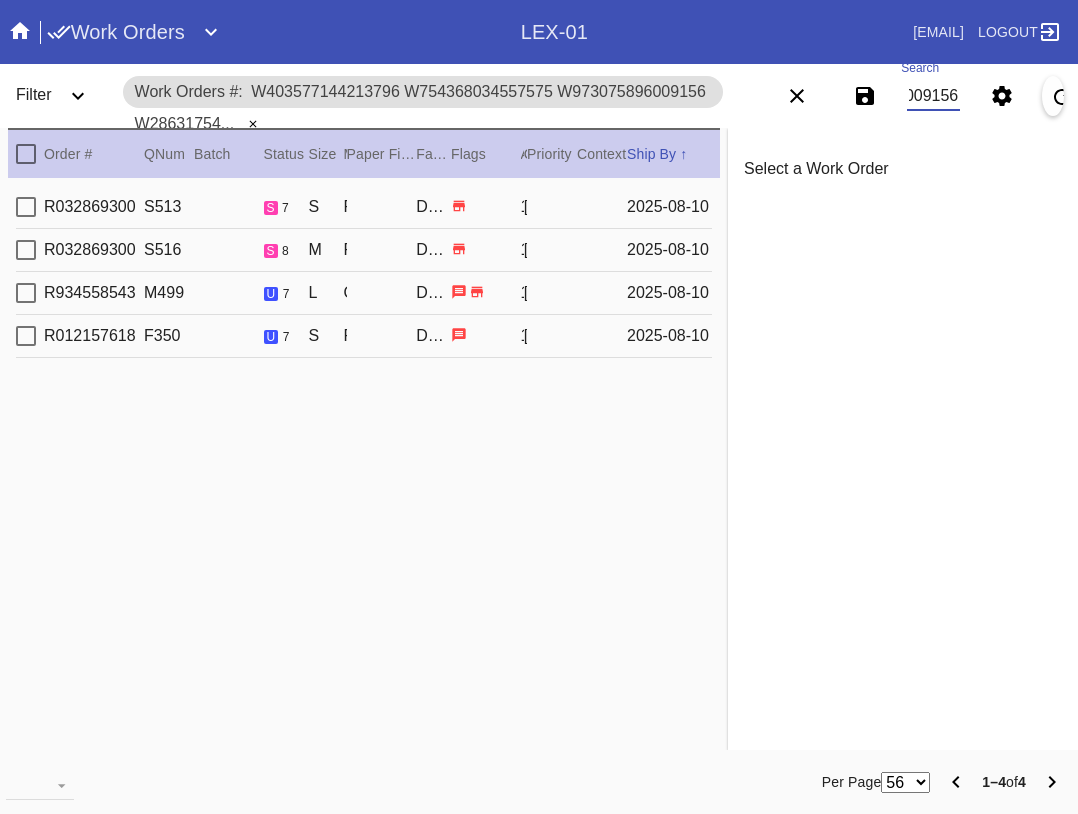 click at bounding box center (26, 154) 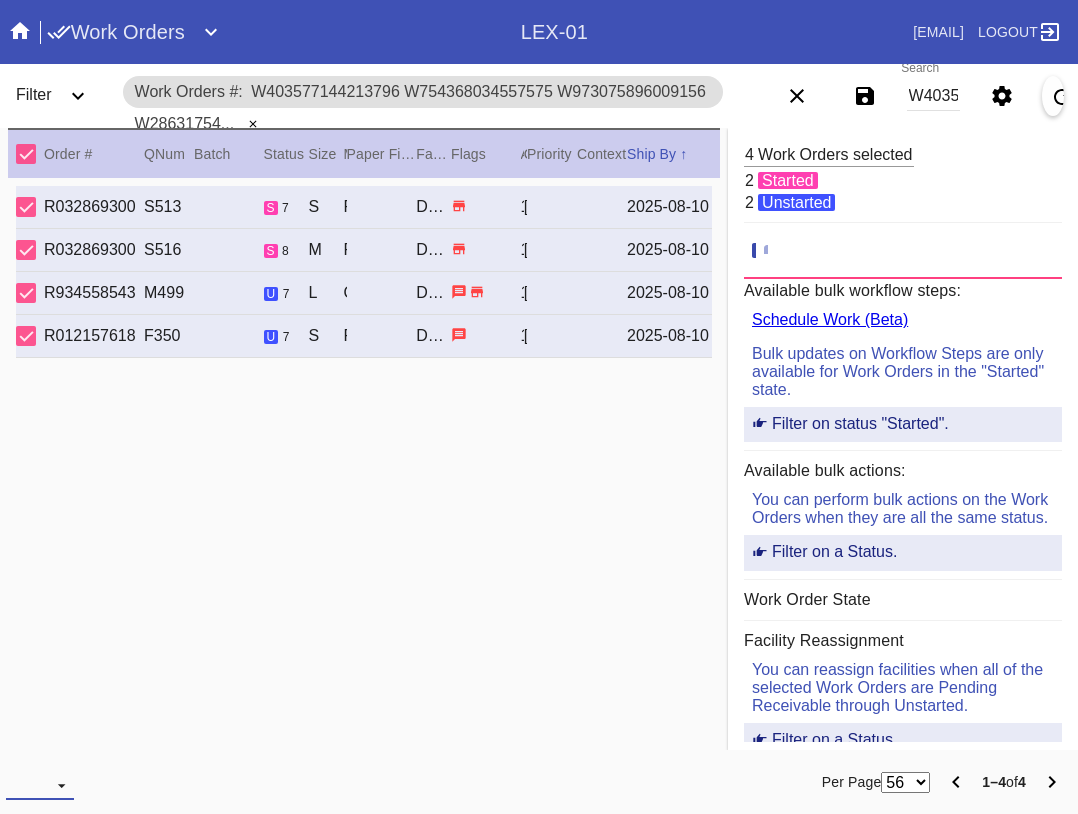 drag, startPoint x: 44, startPoint y: 787, endPoint x: 58, endPoint y: 785, distance: 14.142136 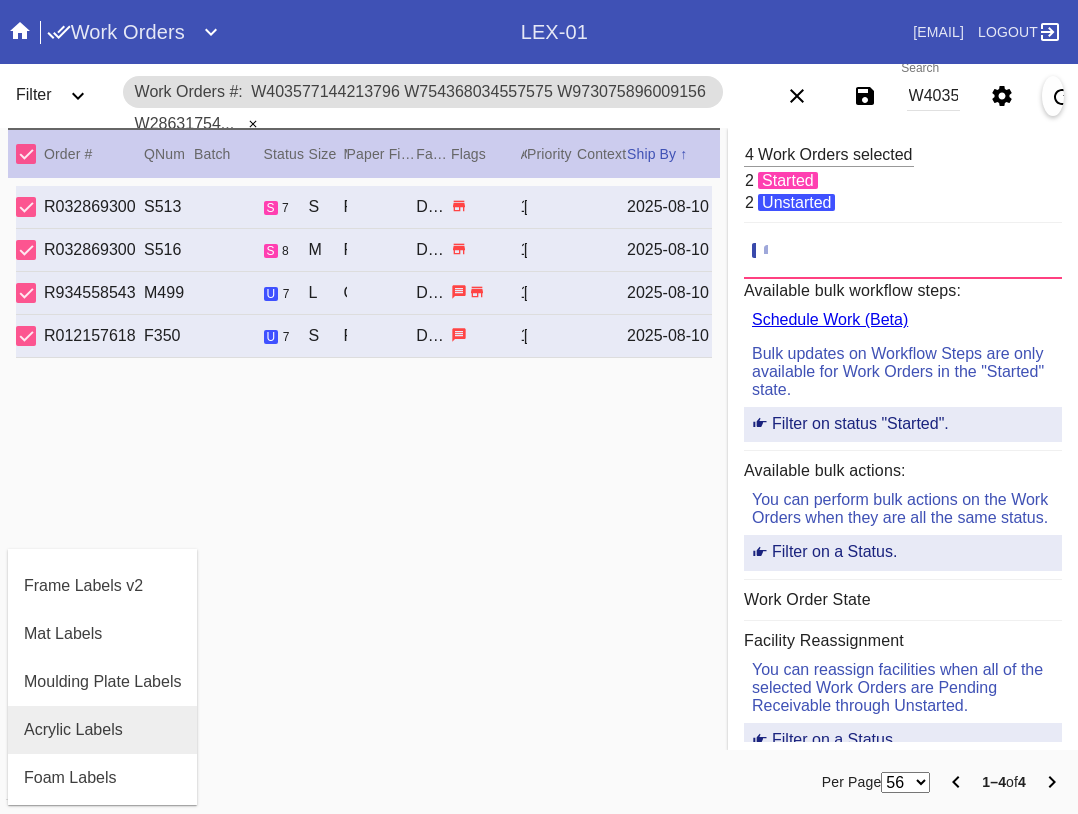 scroll, scrollTop: 200, scrollLeft: 0, axis: vertical 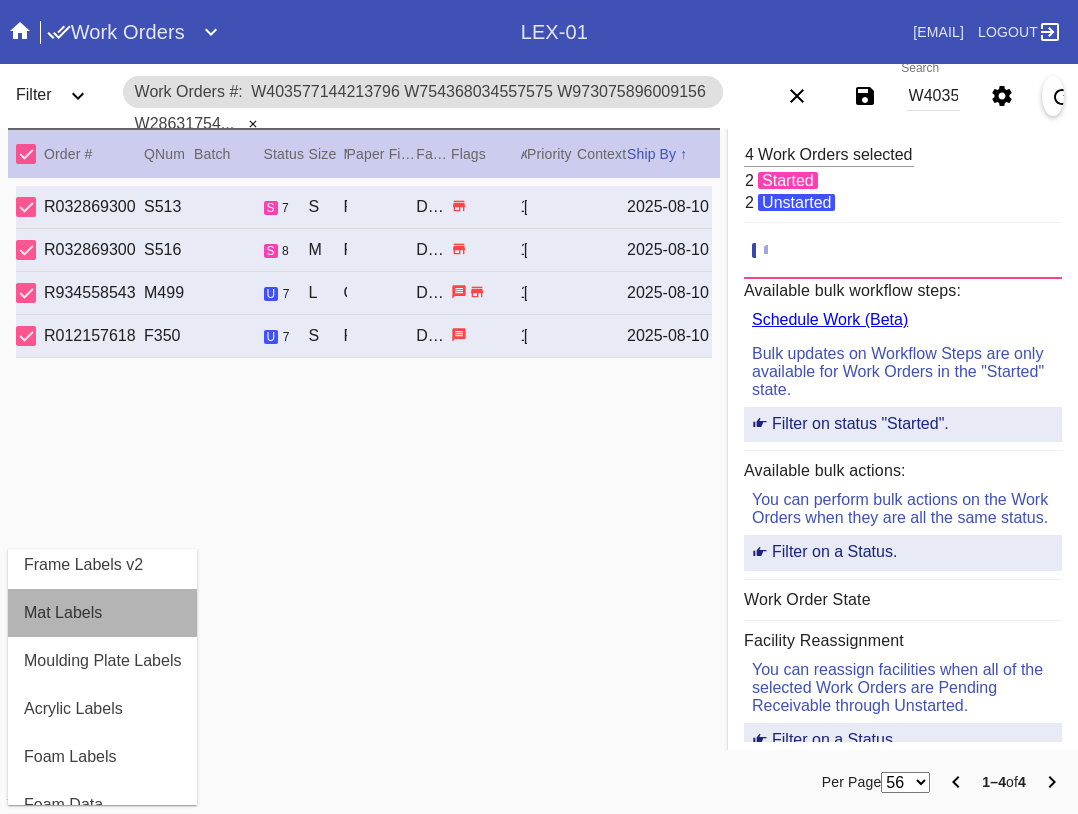 click on "Mat Labels" at bounding box center [63, 613] 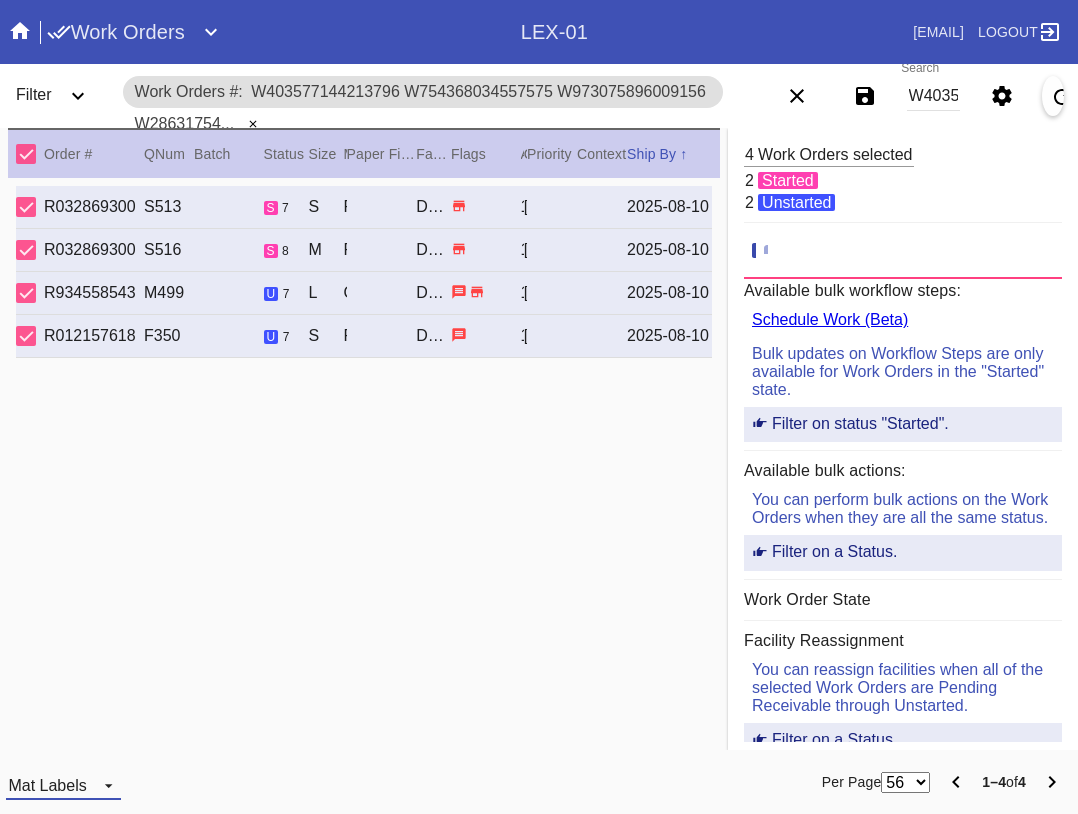 click at bounding box center (103, 783) 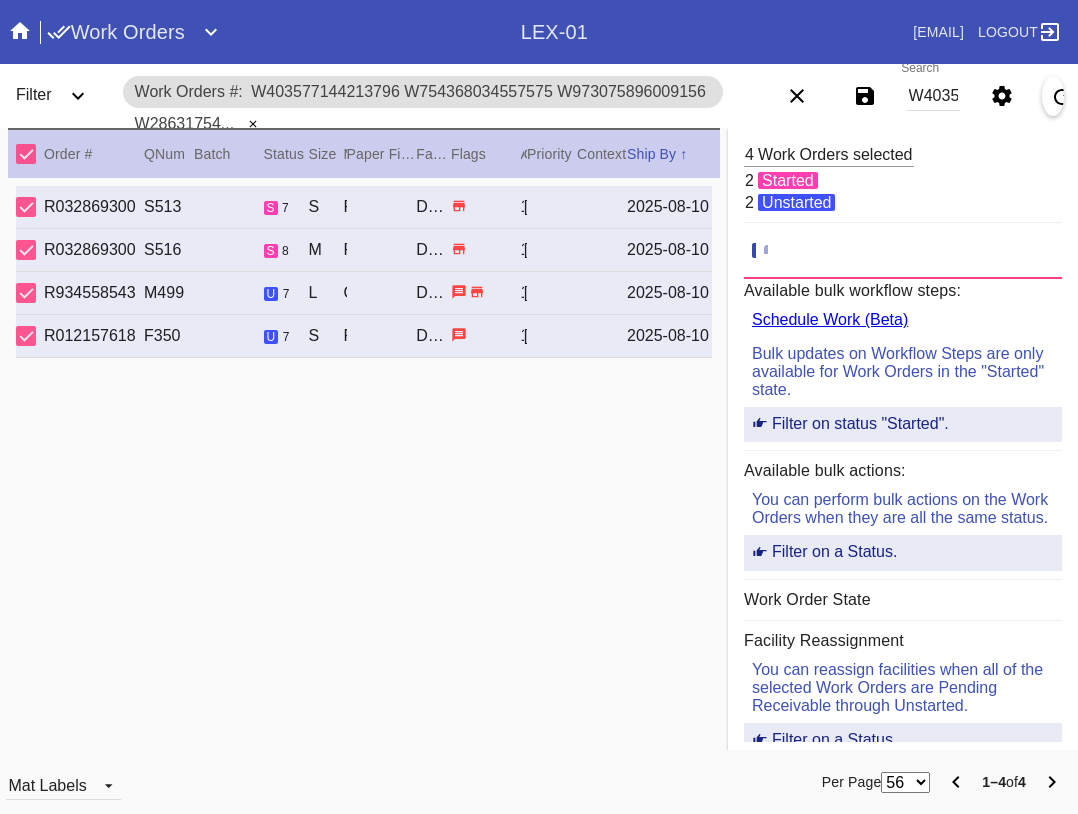 scroll, scrollTop: 32, scrollLeft: 0, axis: vertical 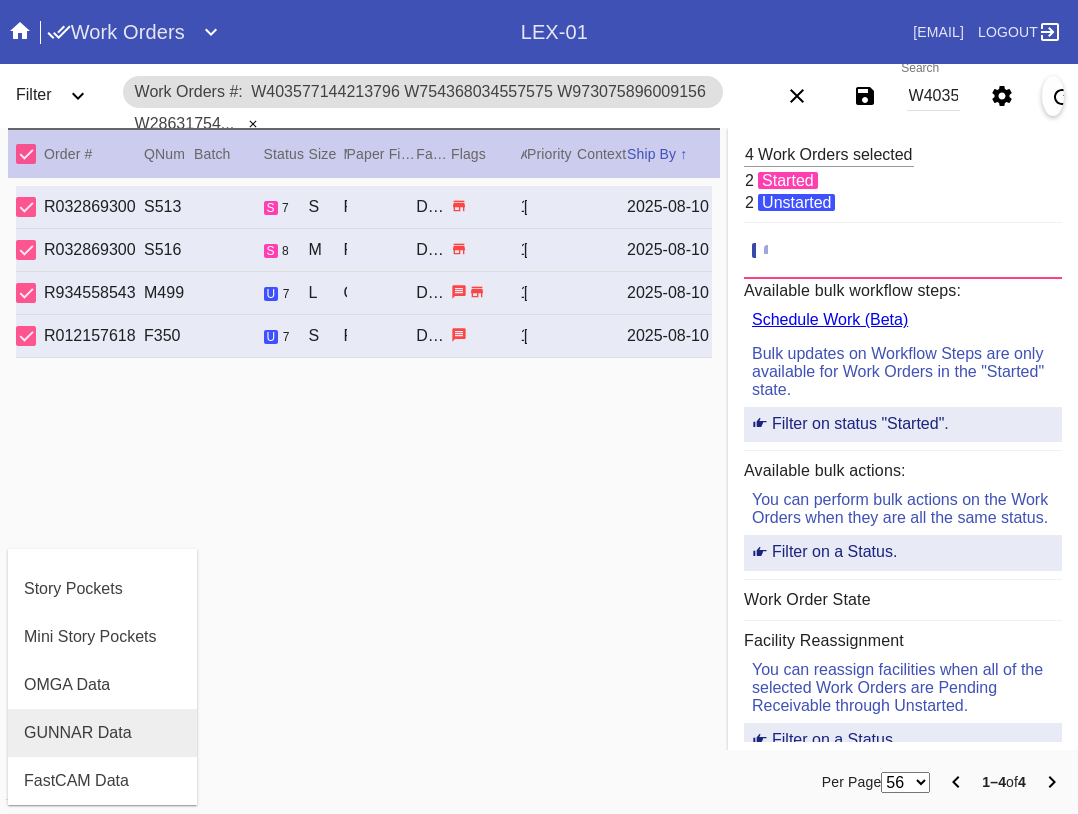 click on "GUNNAR Data" at bounding box center (102, 733) 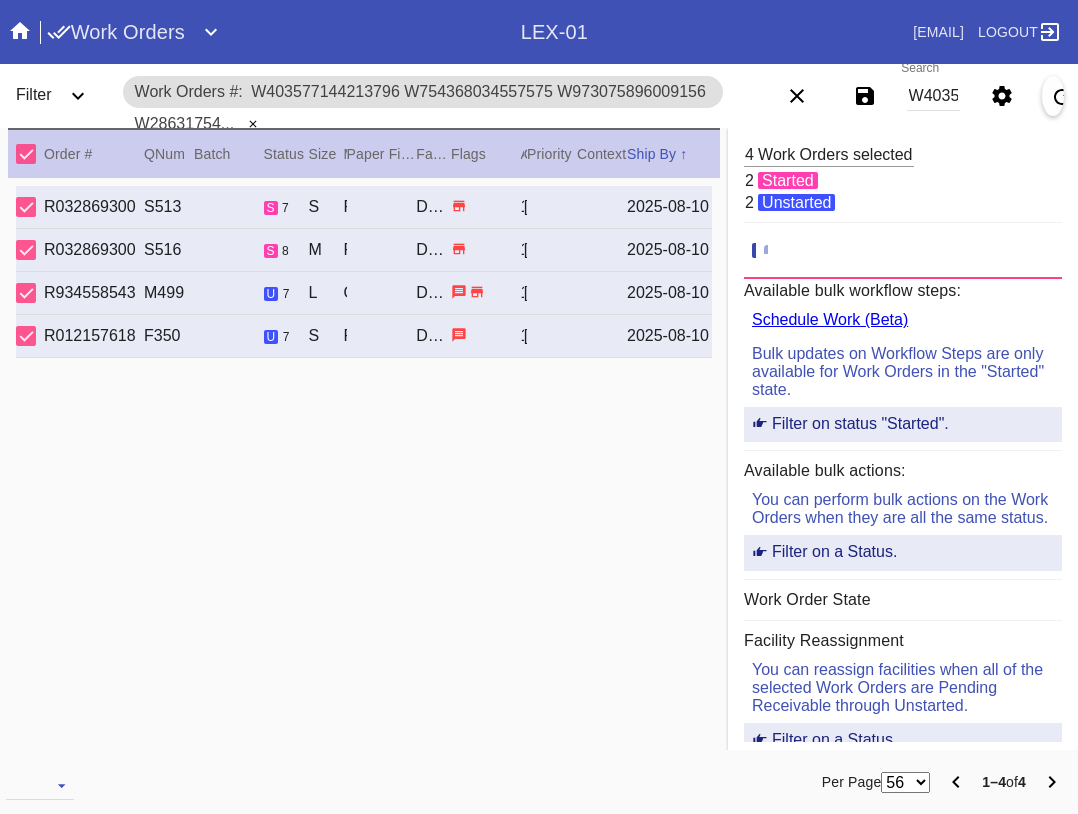 click on "W403577144213796 W754368034557575 W973075896009156 W286317549452915 W973075896009156" at bounding box center (933, 96) 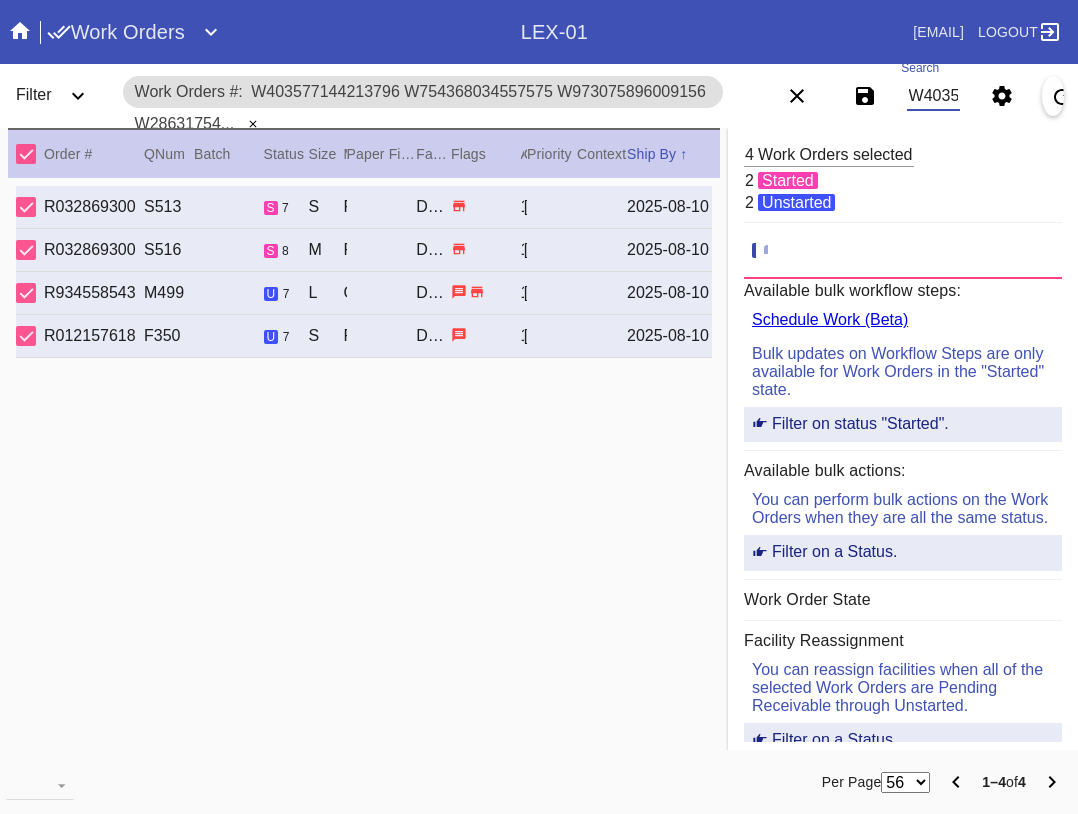 click on "W403577144213796 W754368034557575 W973075896009156 W286317549452915 W973075896009156" at bounding box center [933, 96] 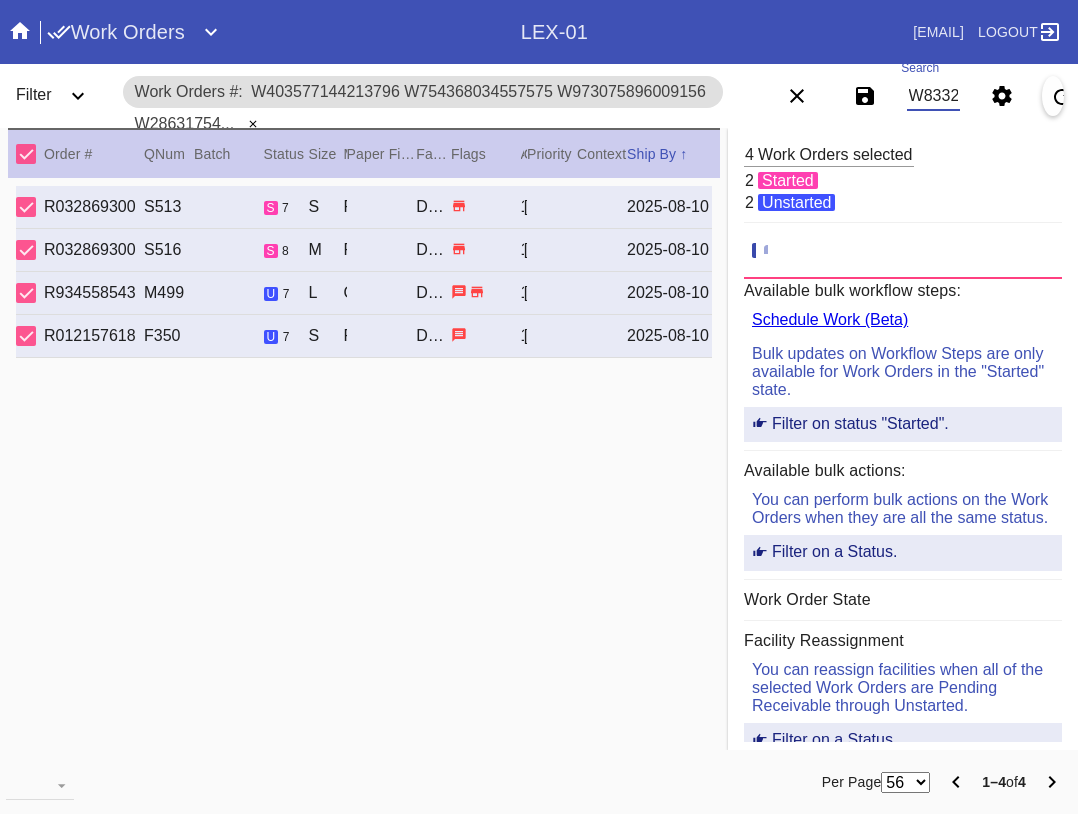 scroll, scrollTop: 0, scrollLeft: 1476, axis: horizontal 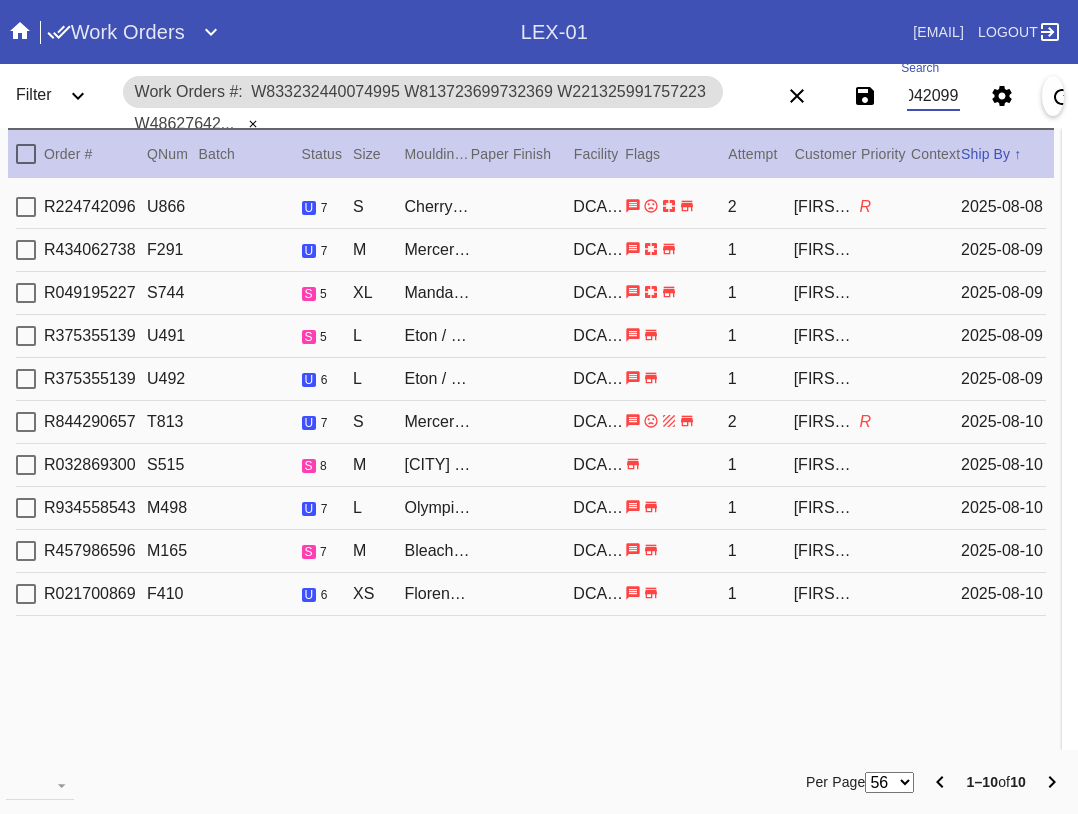 type on "W833232440074995 W813723699732369 W221325991757223 W486276429040179 W935549967625004 W949072433720420 W542953350056509 W295108142372239 W540721997600137 W359254610042099" 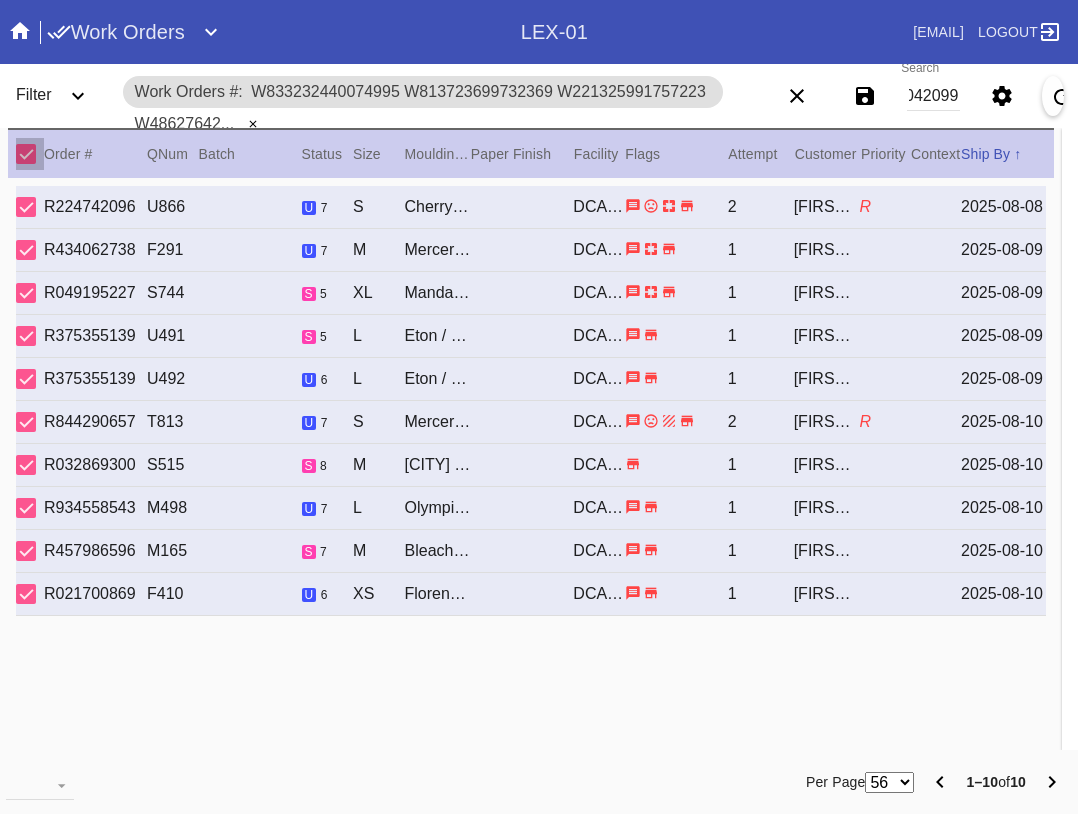 scroll, scrollTop: 0, scrollLeft: 0, axis: both 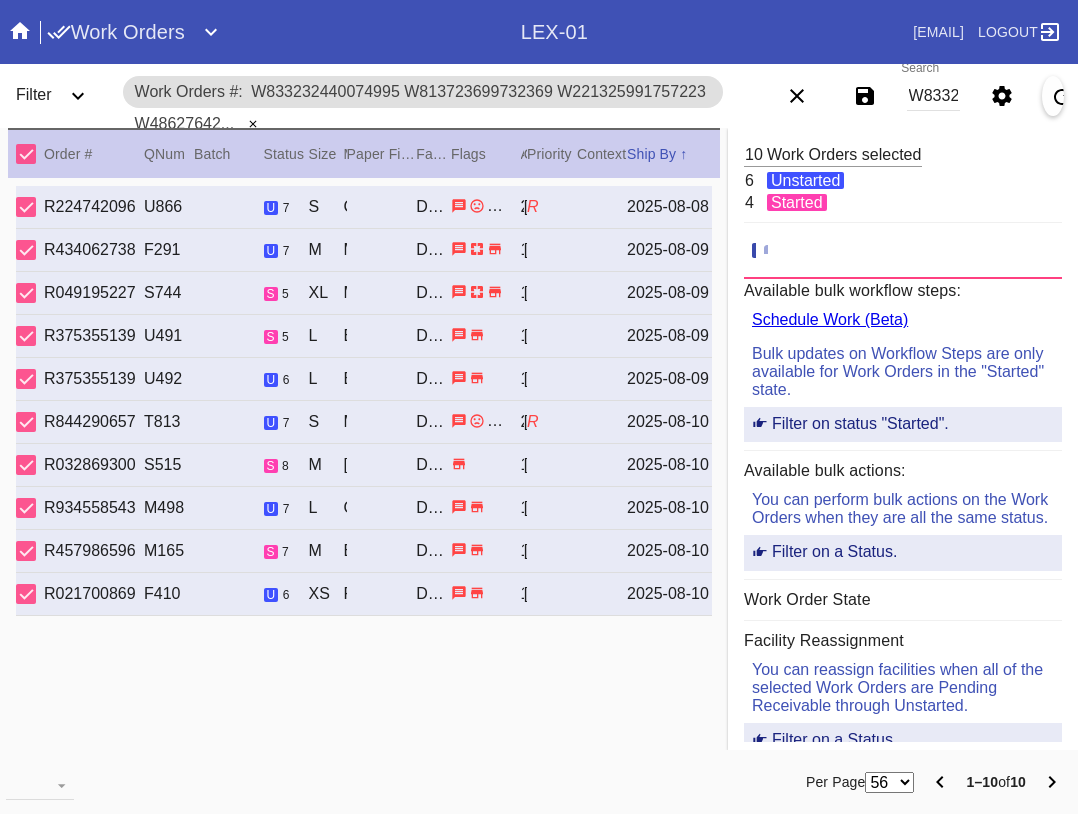 click at bounding box center [161, 782] 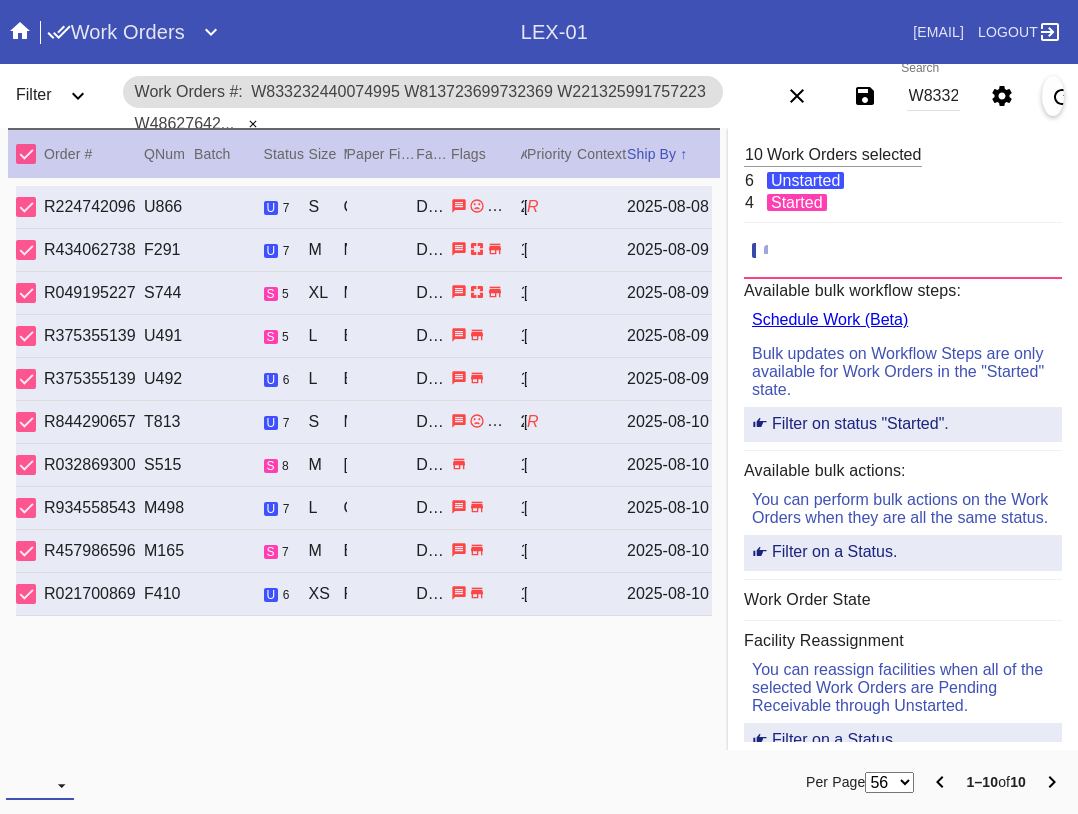 click at bounding box center (40, 785) 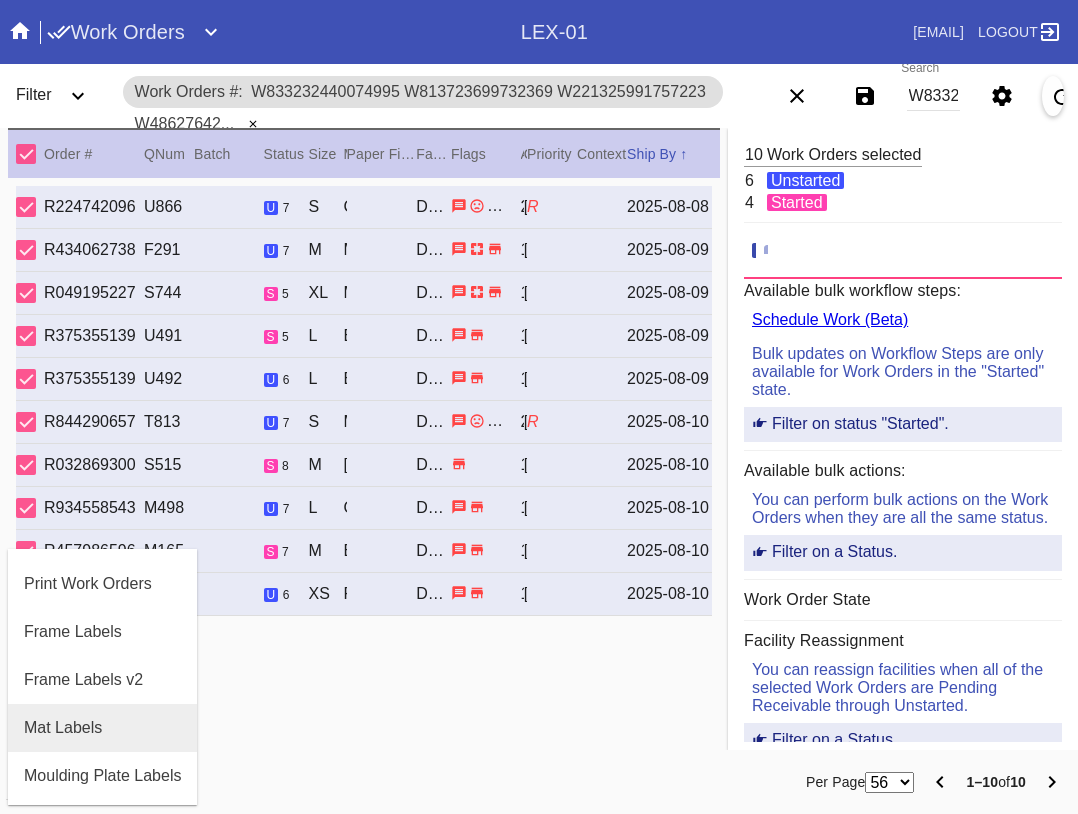 scroll, scrollTop: 100, scrollLeft: 0, axis: vertical 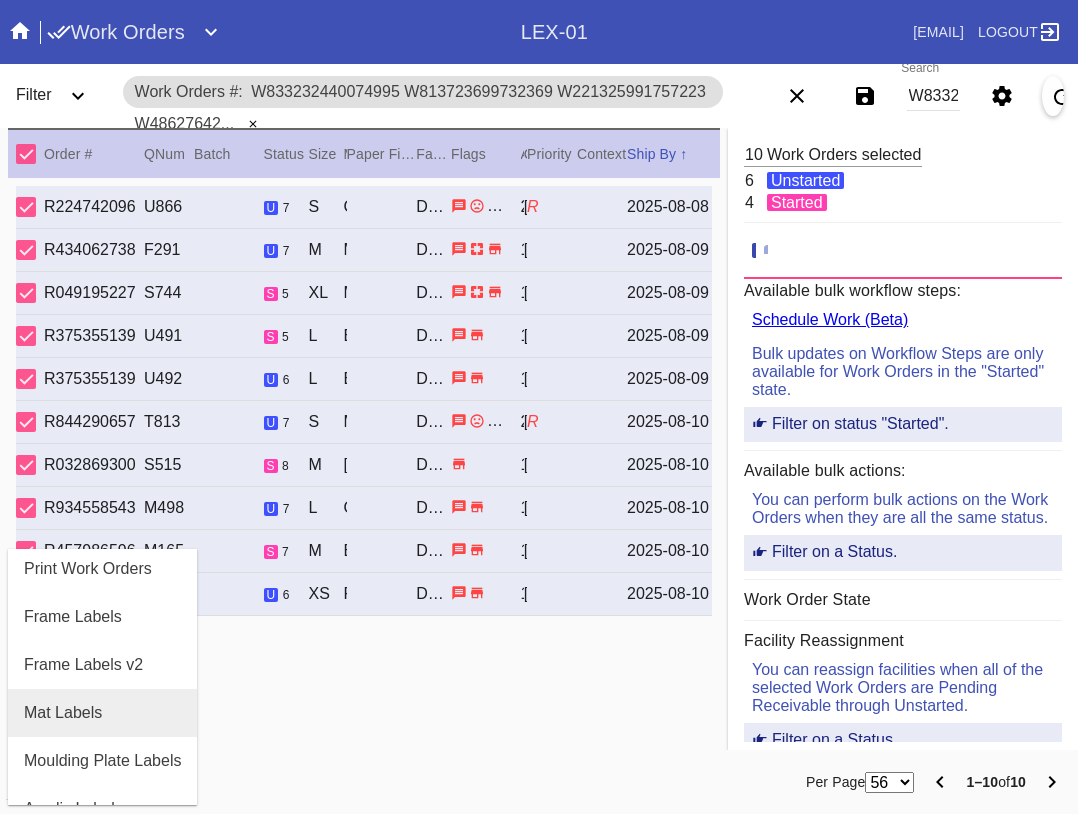 click on "Mat Labels" at bounding box center [102, 713] 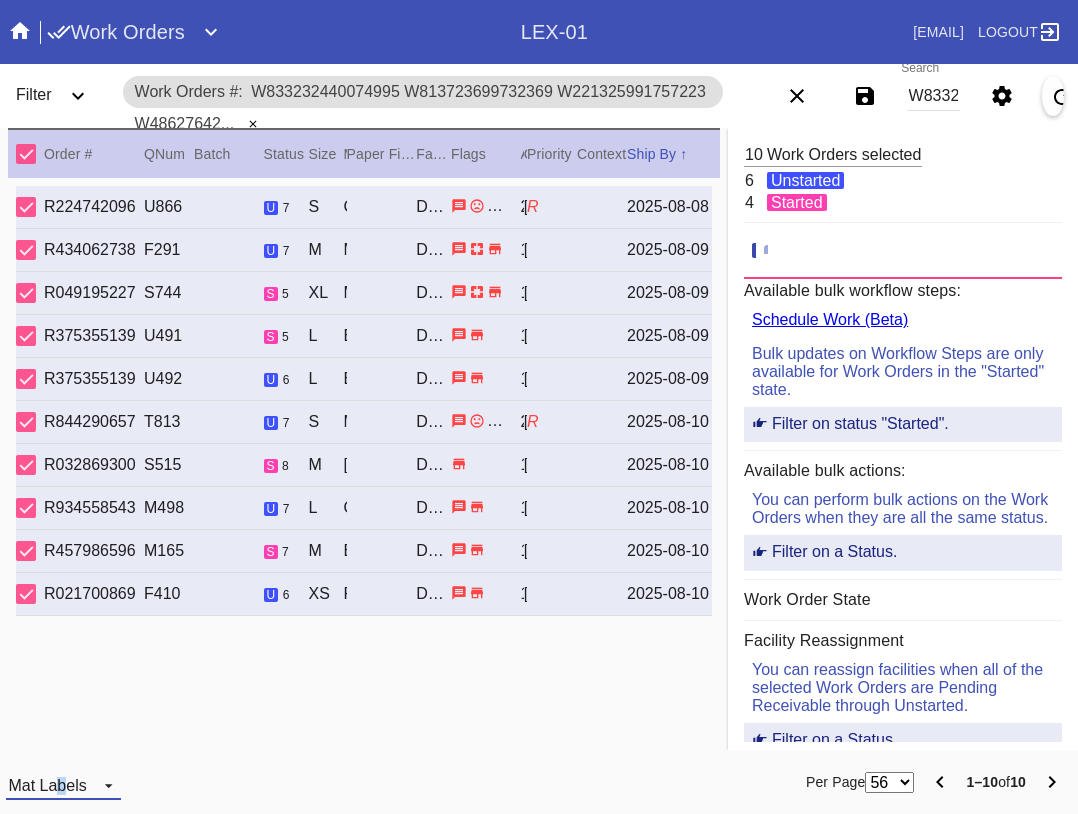 drag, startPoint x: 61, startPoint y: 783, endPoint x: 75, endPoint y: 762, distance: 25.23886 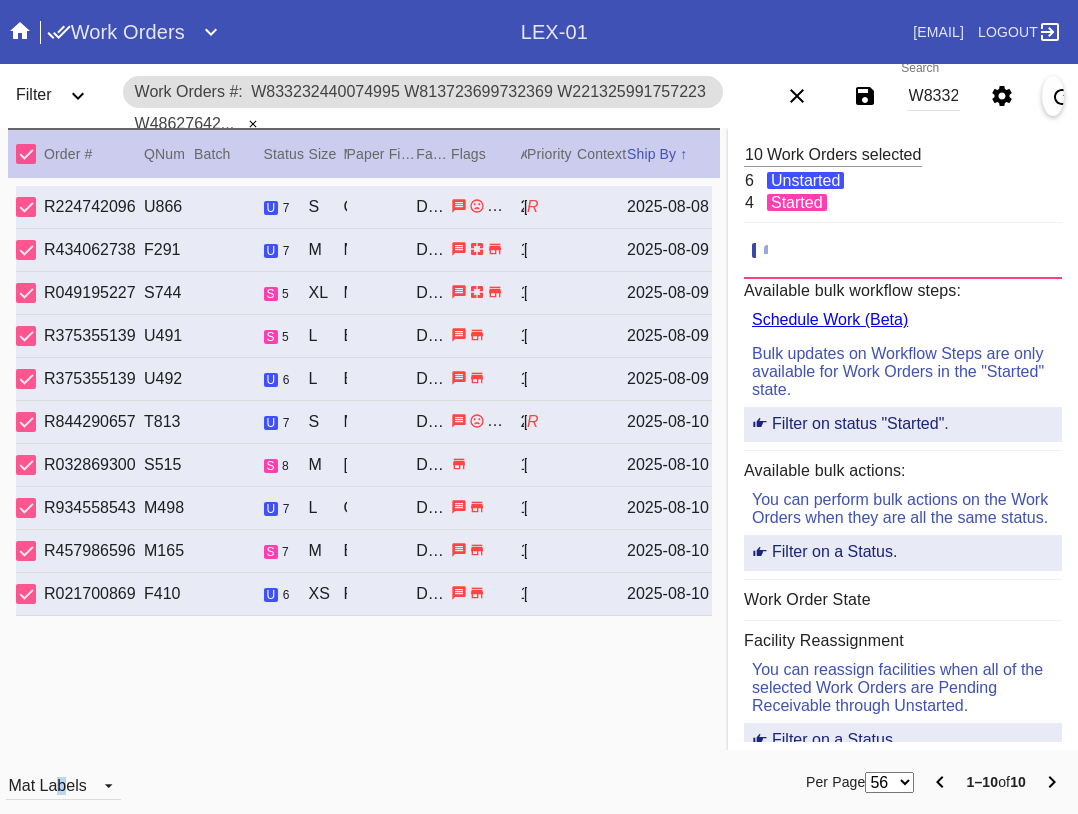 scroll, scrollTop: 32, scrollLeft: 0, axis: vertical 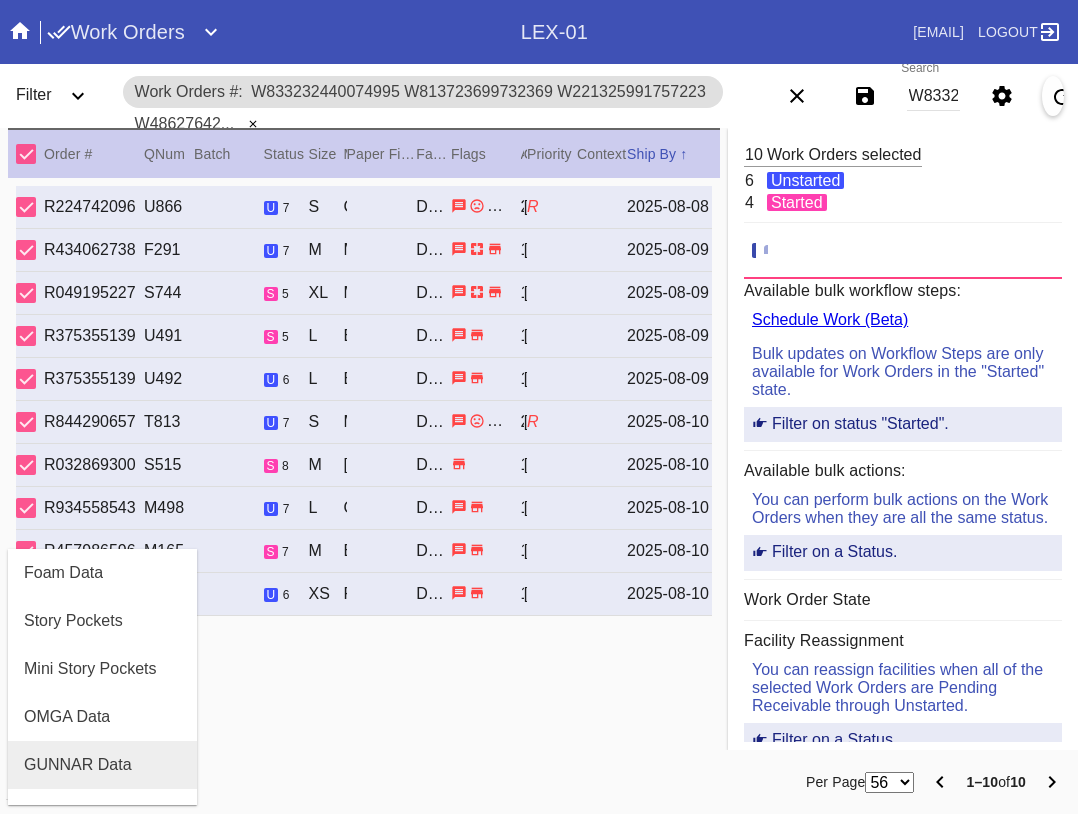 click on "GUNNAR Data" at bounding box center (78, 765) 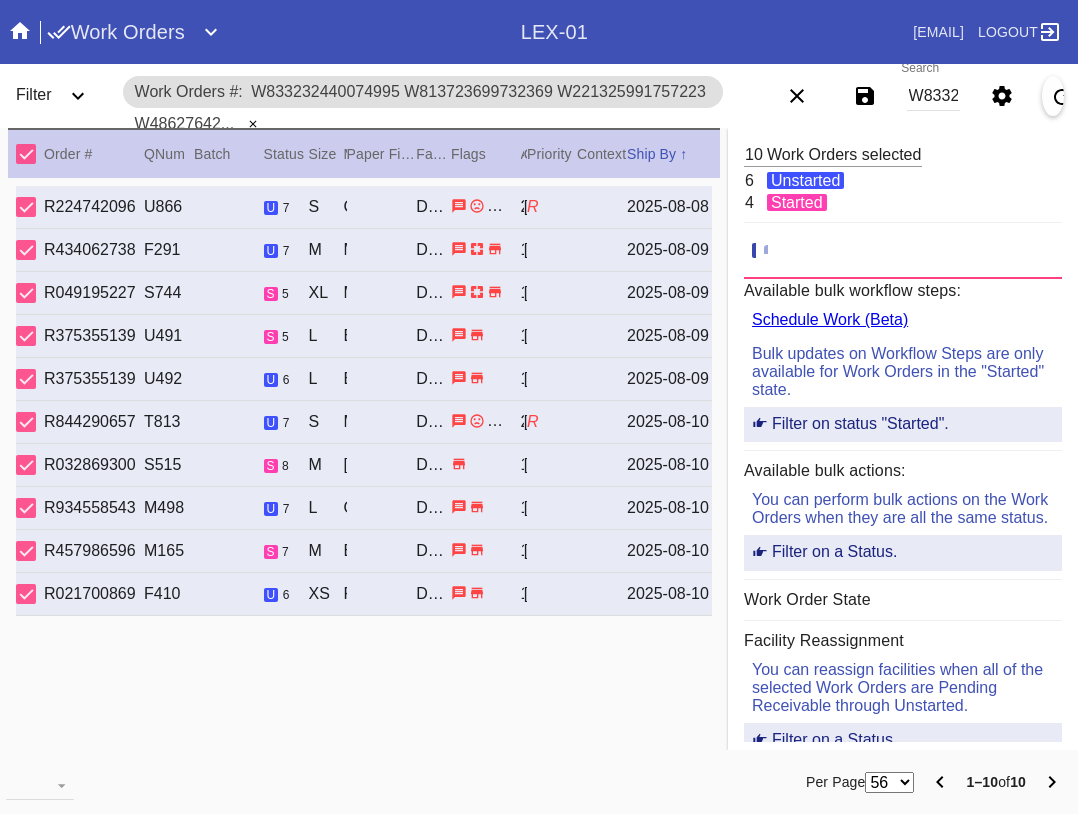 click on "Work Orders" at bounding box center (116, 32) 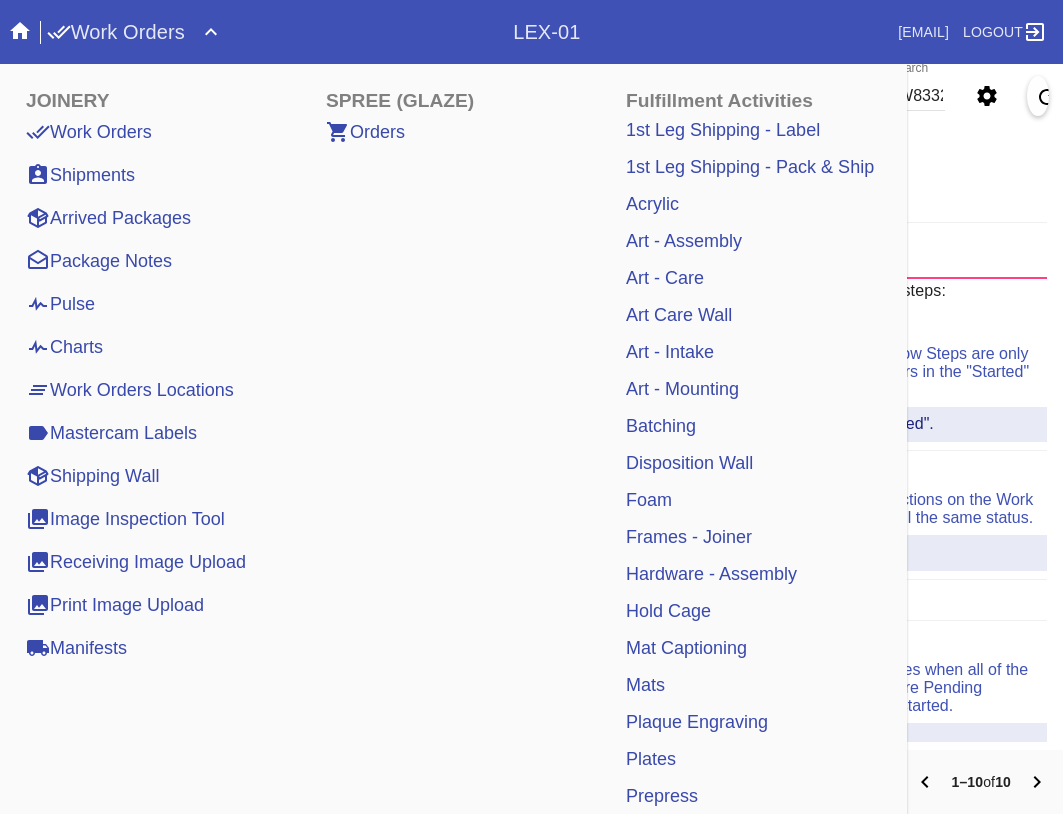 click on "Work Orders" at bounding box center (116, 32) 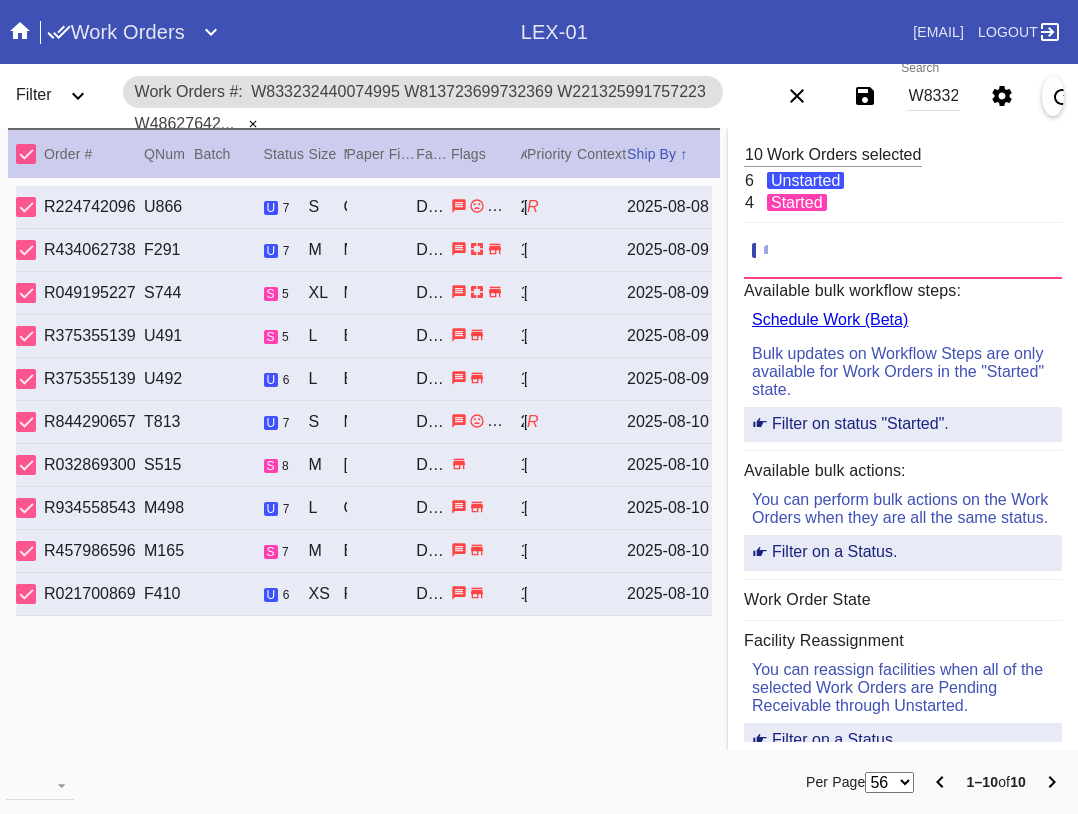click at bounding box center [26, 154] 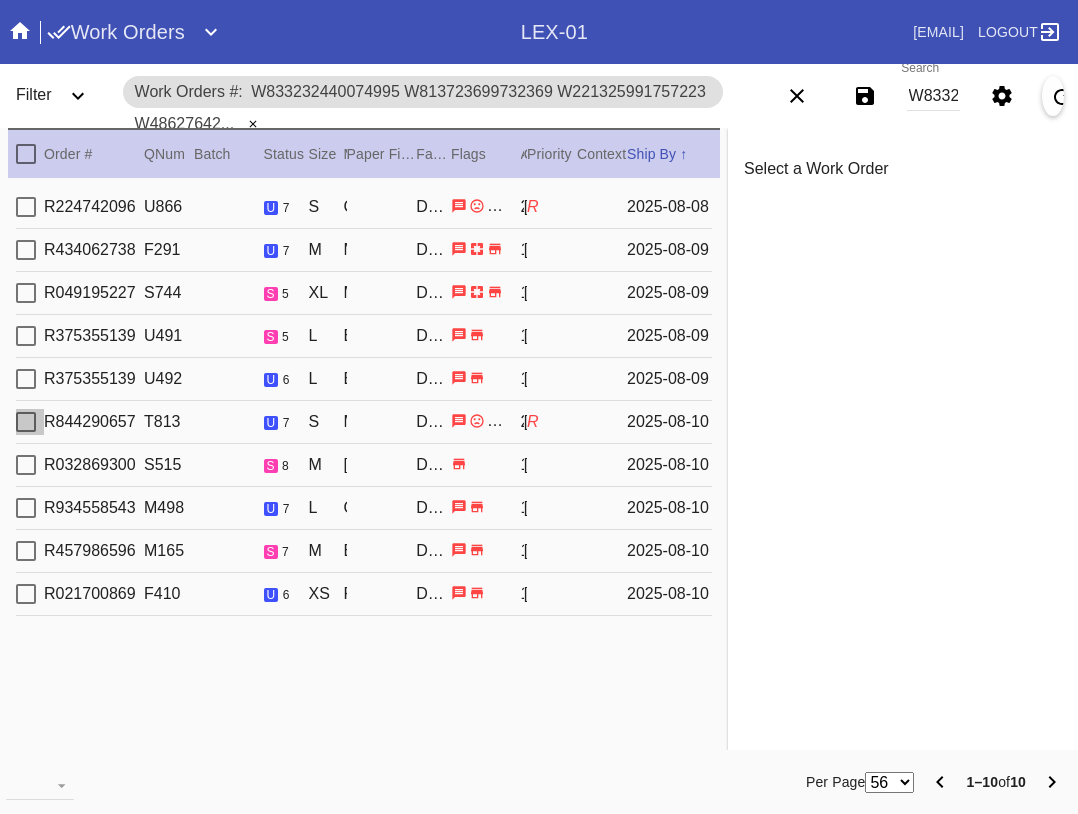 click at bounding box center [26, 422] 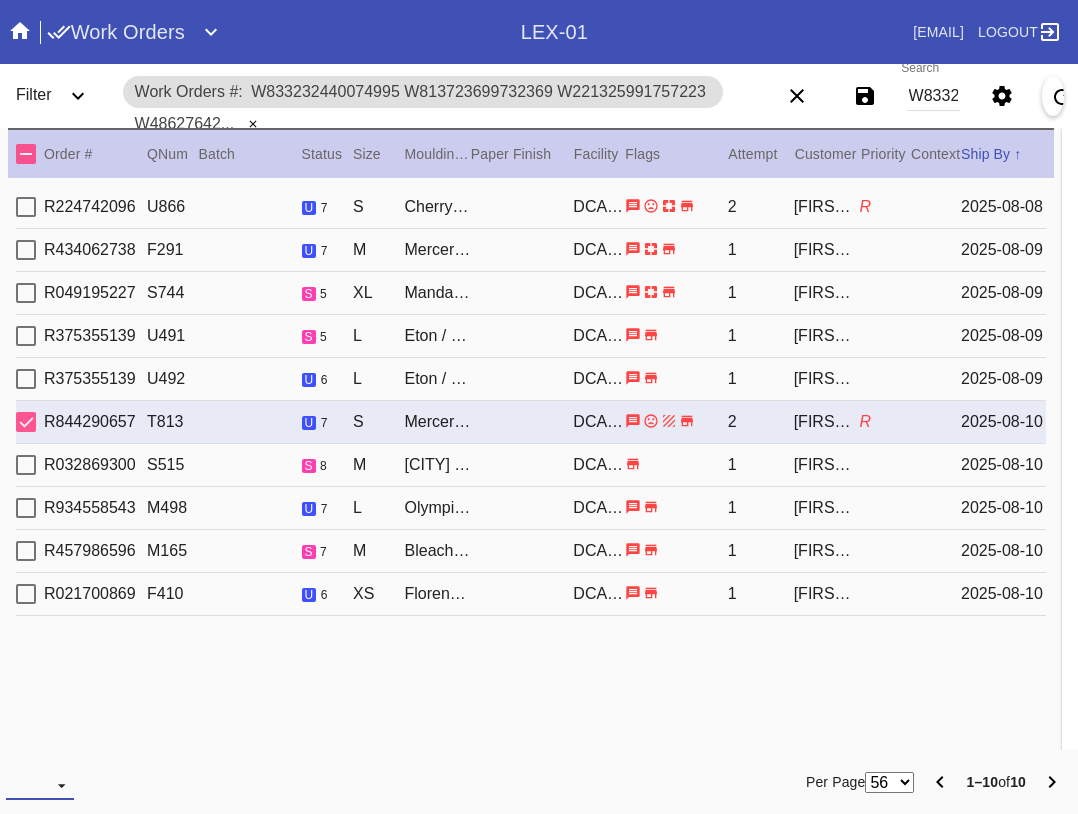 drag, startPoint x: 45, startPoint y: 793, endPoint x: 60, endPoint y: 741, distance: 54.120235 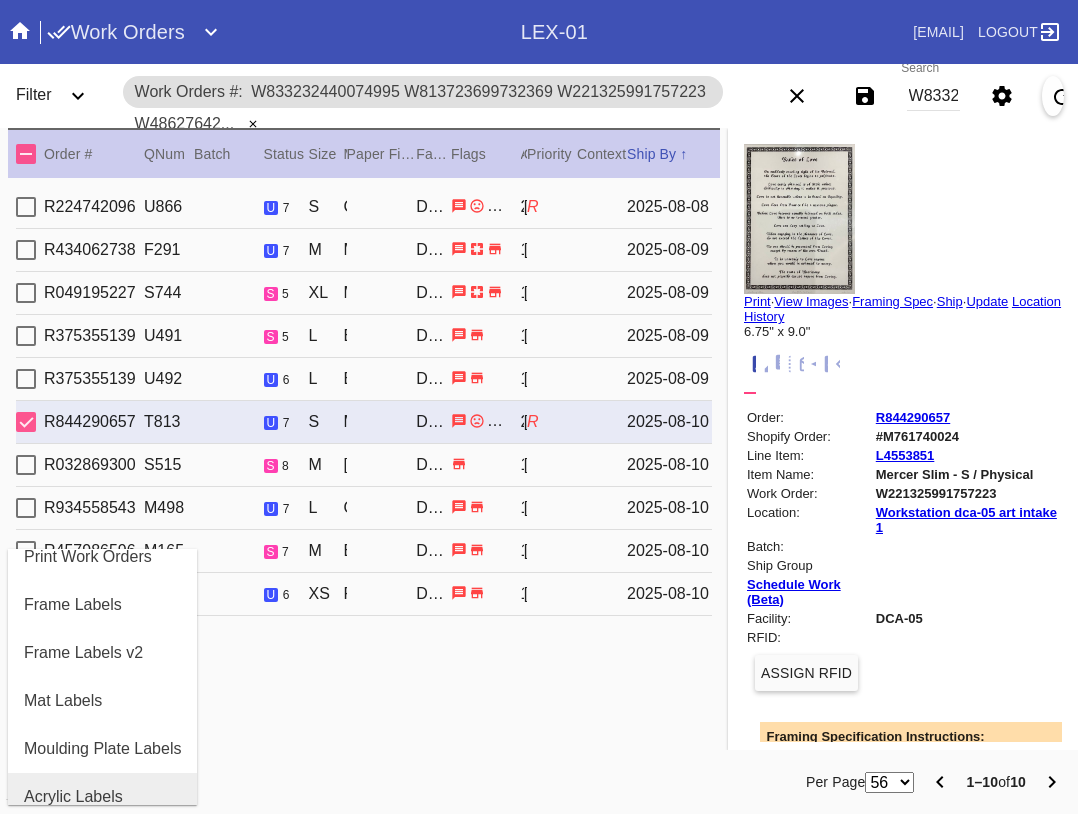 scroll, scrollTop: 200, scrollLeft: 0, axis: vertical 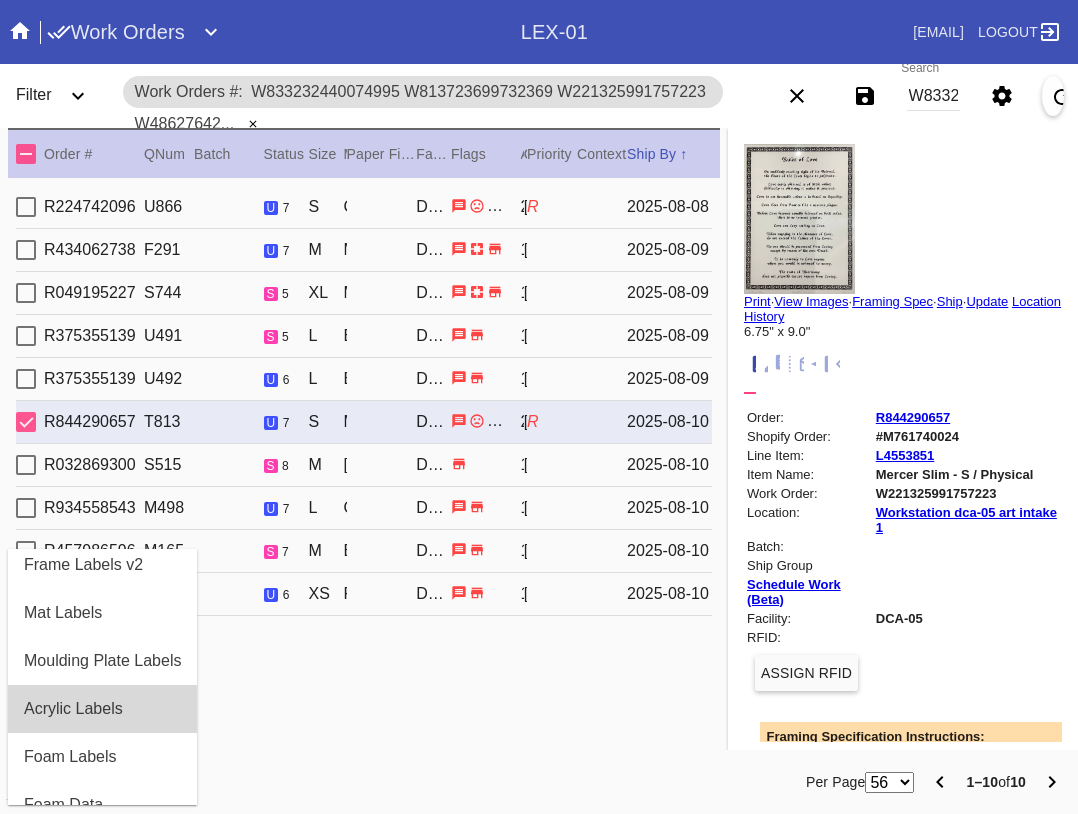click on "Acrylic Labels" at bounding box center [73, 709] 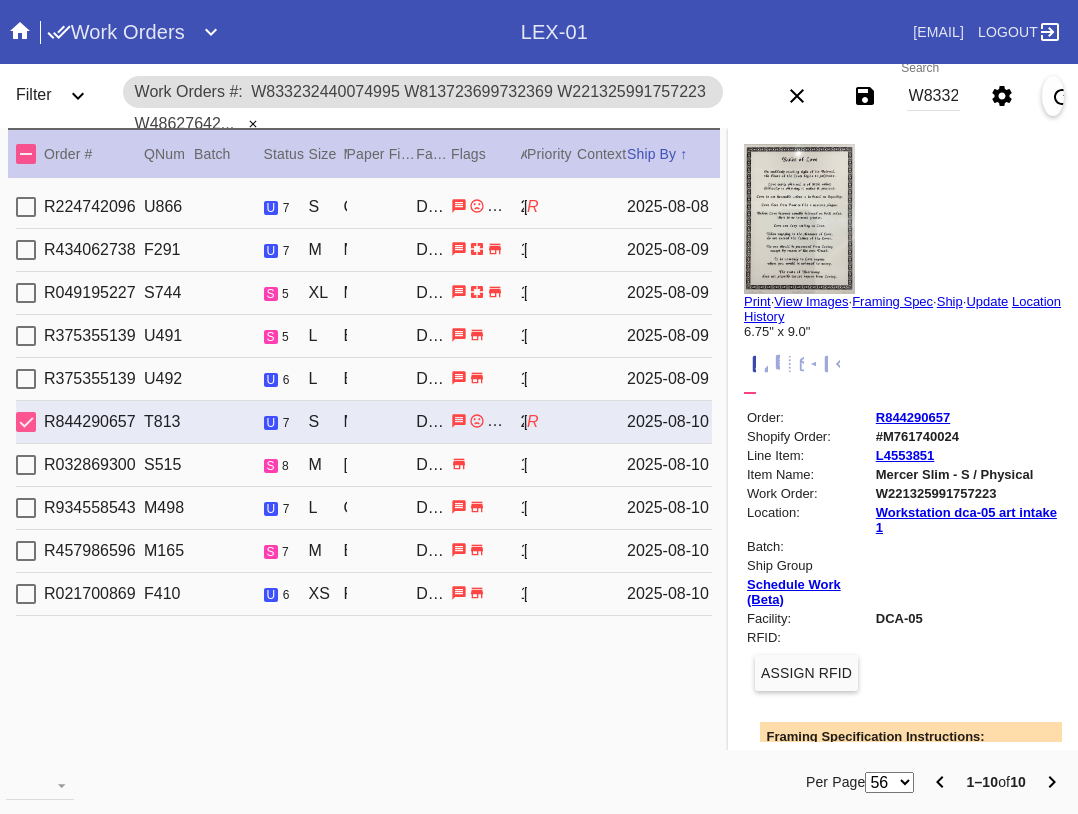 click on "W833232440074995 W813723699732369 W221325991757223 W486276429040179 W935549967625004 W949072433720420 W542953350056509 W295108142372239 W540721997600137 W359254610042099" at bounding box center (933, 96) 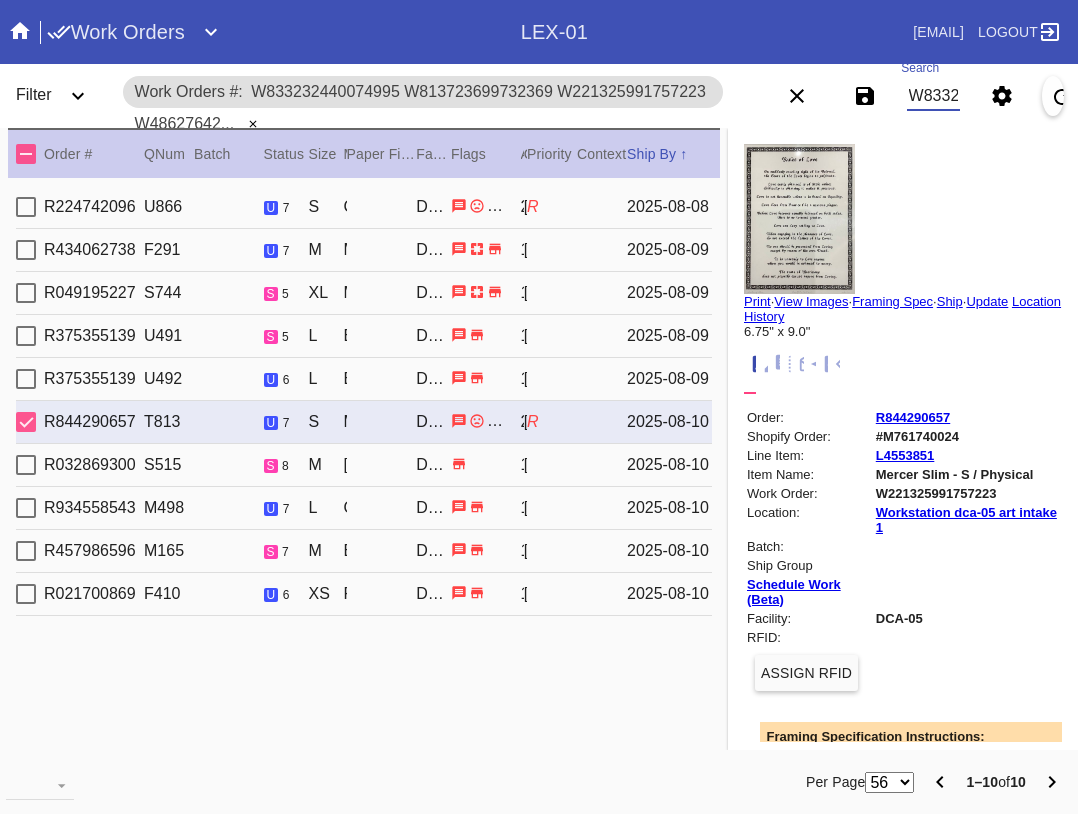 click on "W833232440074995 W813723699732369 W221325991757223 W486276429040179 W935549967625004 W949072433720420 W542953350056509 W295108142372239 W540721997600137 W359254610042099" at bounding box center (933, 96) 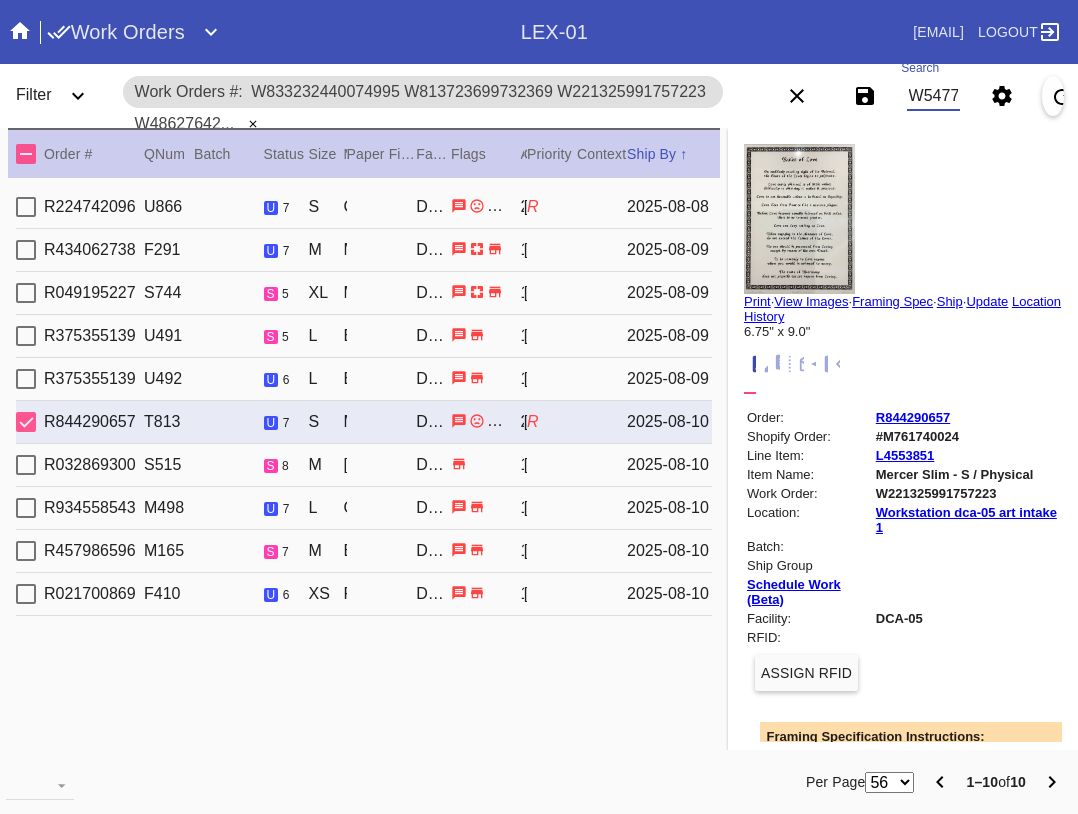 scroll, scrollTop: 0, scrollLeft: 2237, axis: horizontal 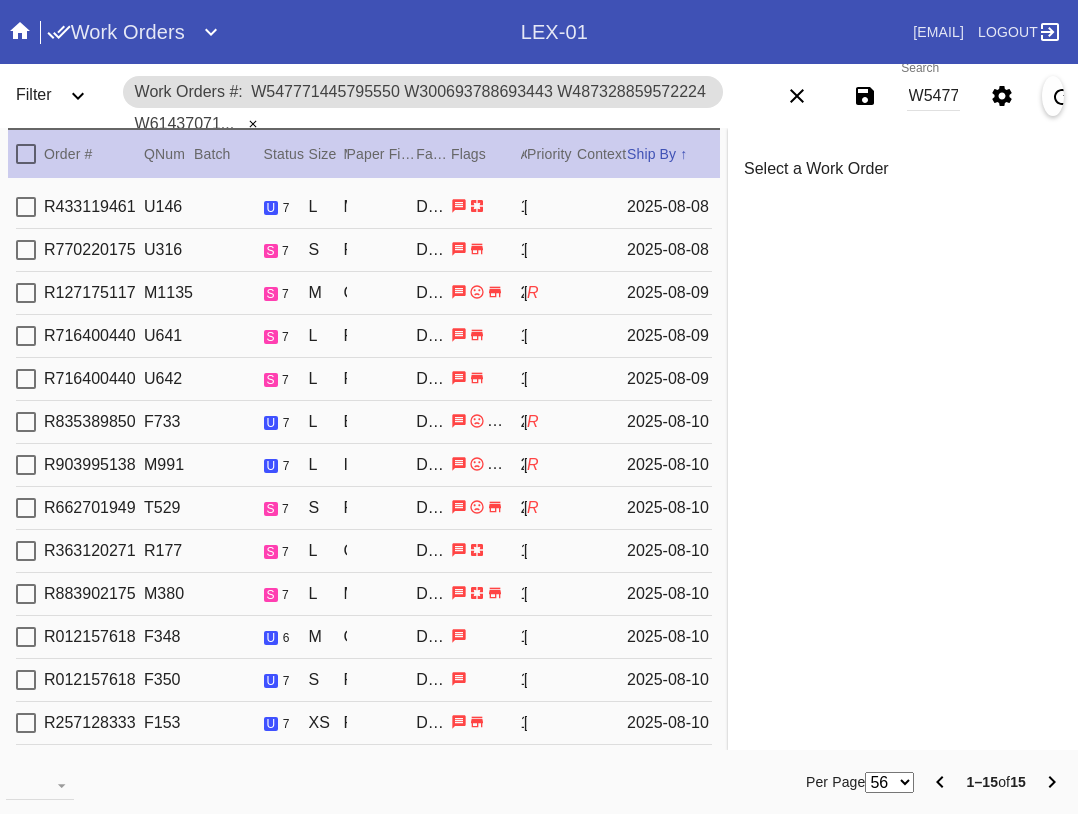 click on "W547771445795550 W300693788693443 W487328859572224 W614370713665878 W304554309022392 W403562318350490 W275772300897488 W533192847191700 W236150599356081 W973075896009156 W748537357494398 W501169182037361 w377996326728929 W626533105573523 W496483581329431" at bounding box center (933, 96) 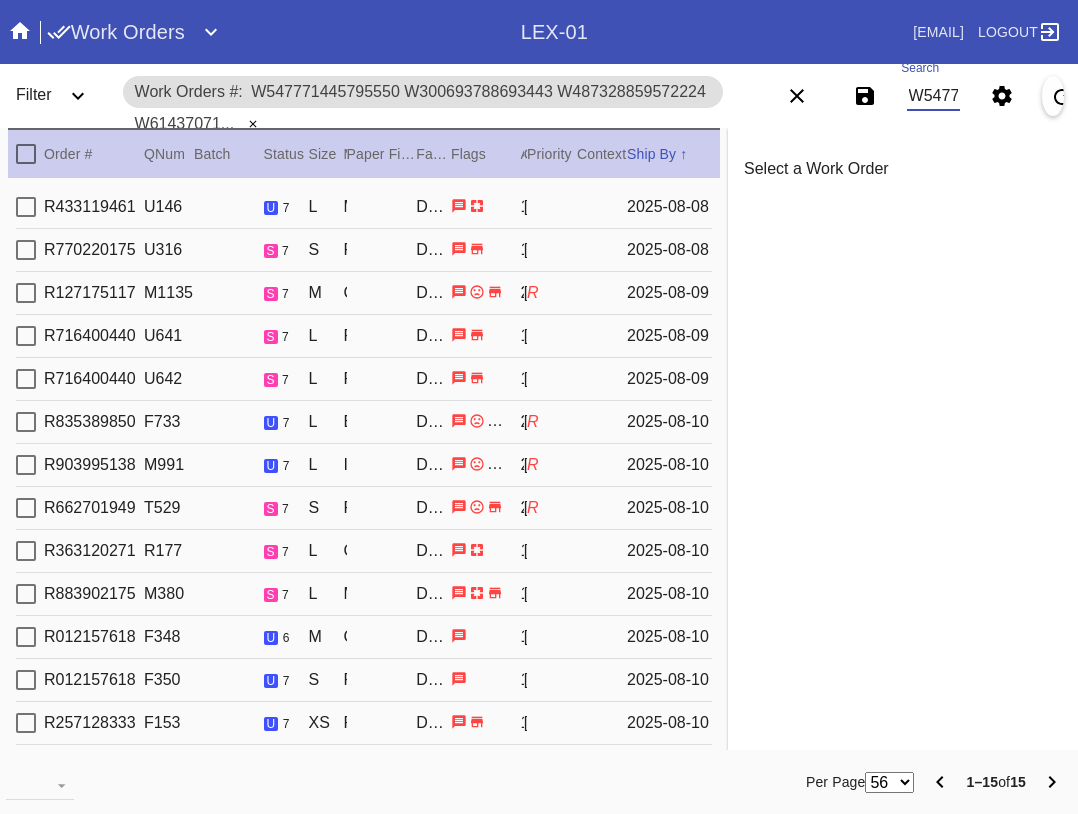 click on "W547771445795550 W300693788693443 W487328859572224 W614370713665878 W304554309022392 W403562318350490 W275772300897488 W533192847191700 W236150599356081 W973075896009156 W748537357494398 W501169182037361 w377996326728929 W626533105573523 W496483581329431" at bounding box center [933, 96] 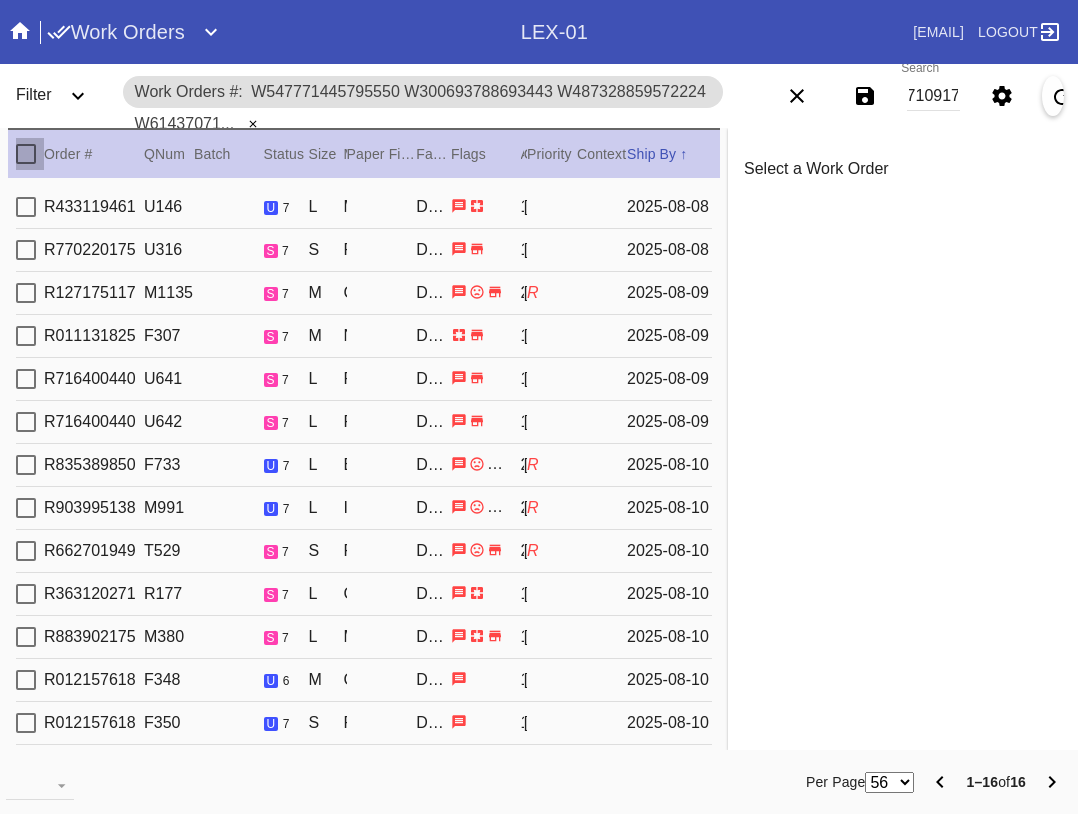 scroll, scrollTop: 0, scrollLeft: 0, axis: both 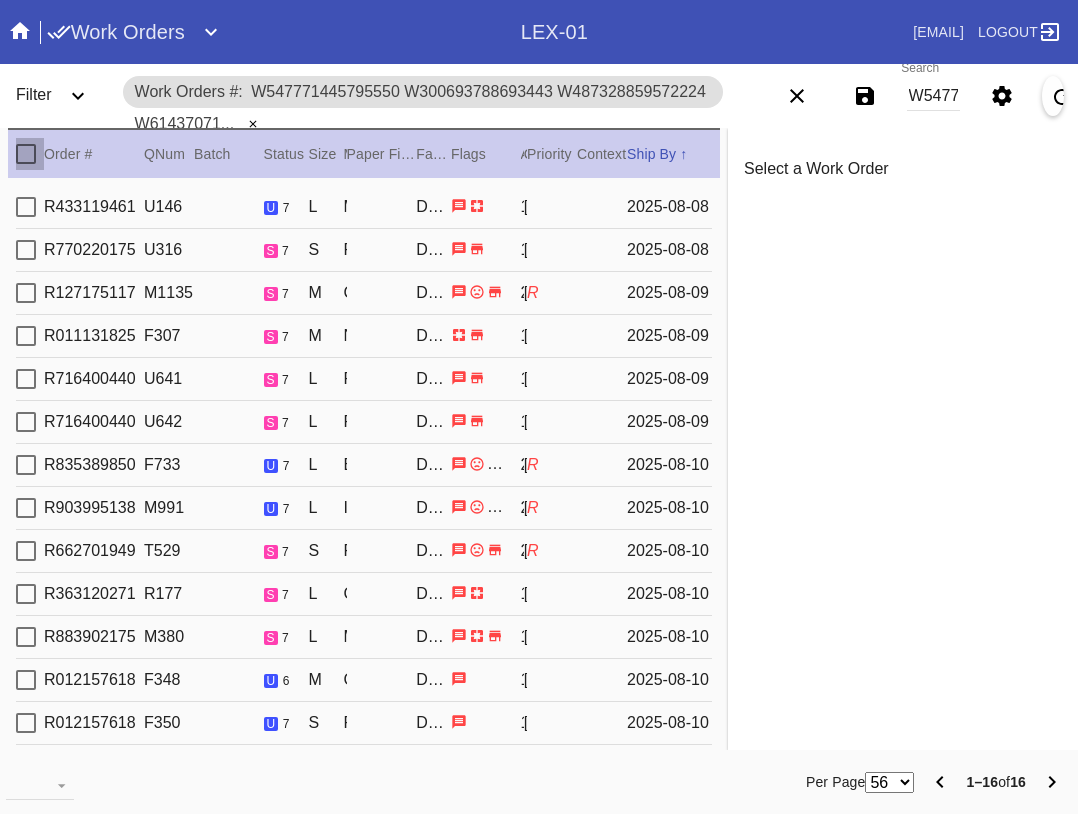 click at bounding box center (26, 154) 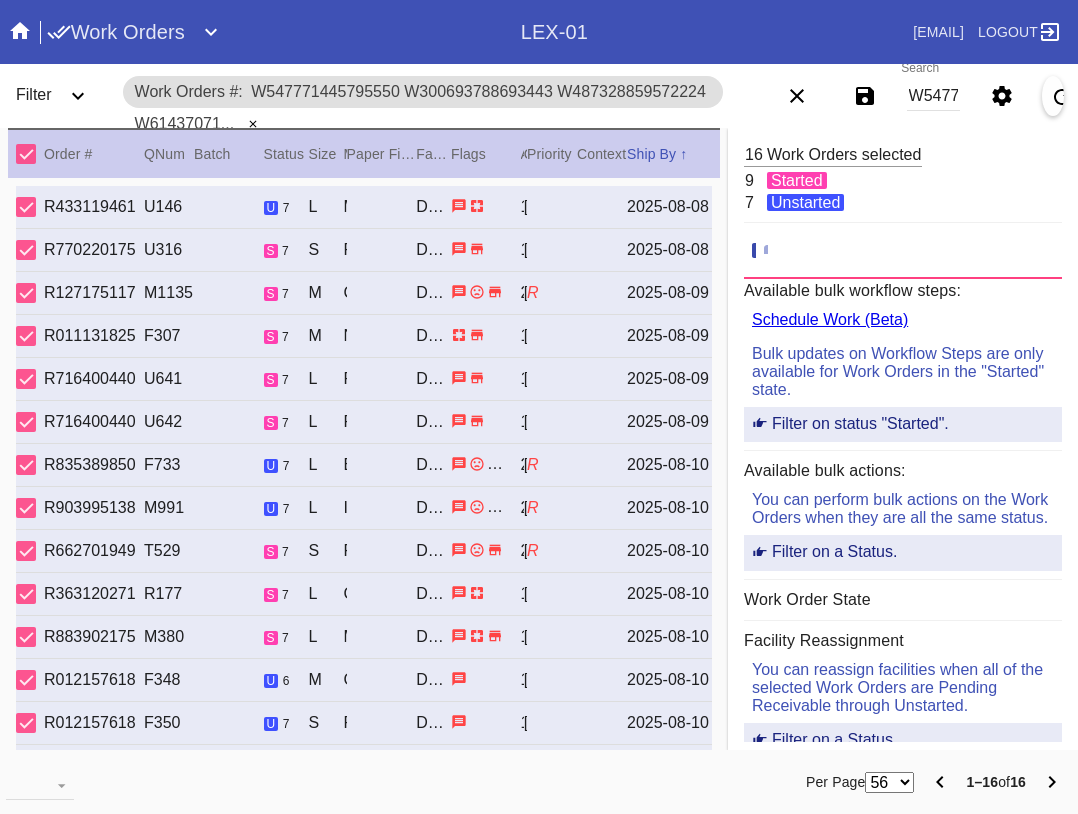 drag, startPoint x: 57, startPoint y: 765, endPoint x: 57, endPoint y: 779, distance: 14 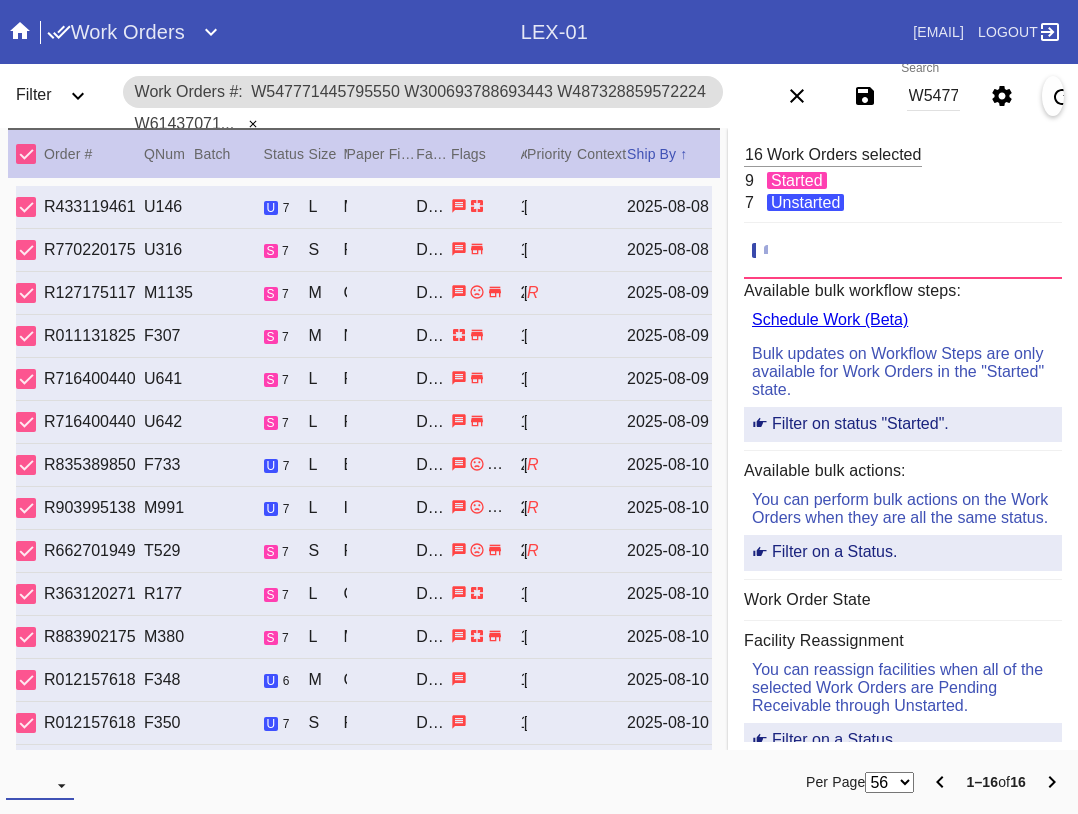 click at bounding box center (40, 785) 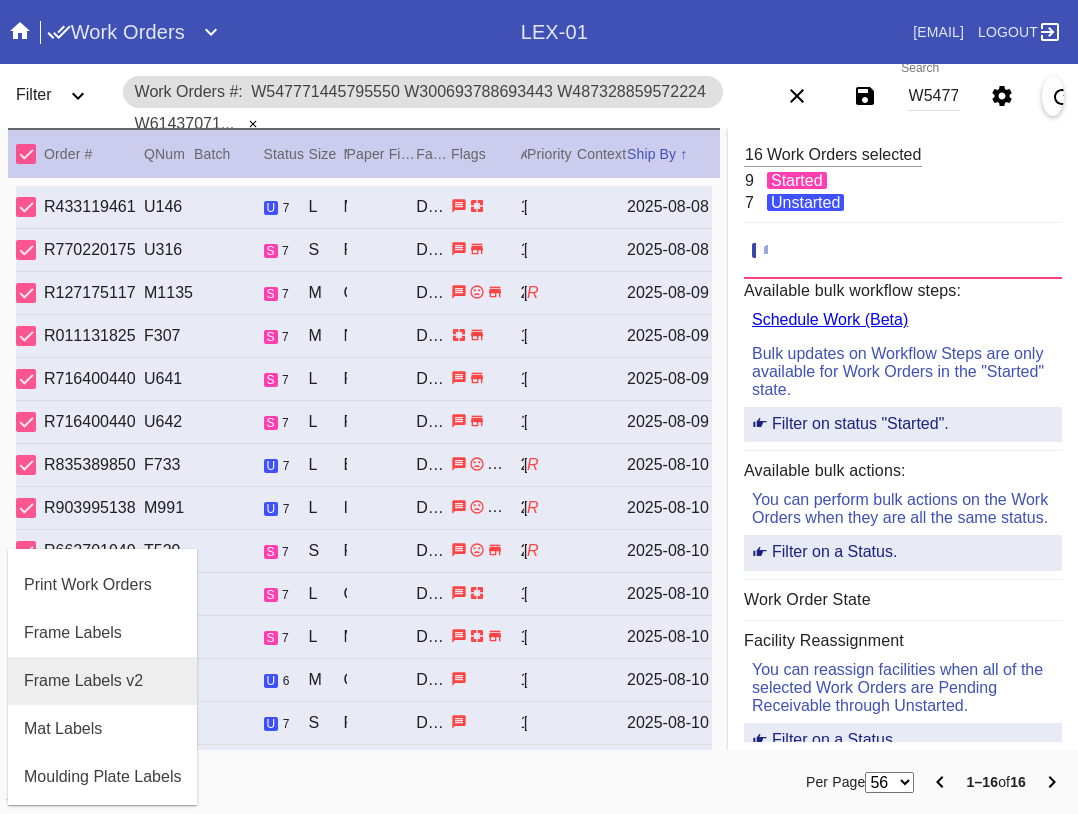 scroll, scrollTop: 100, scrollLeft: 0, axis: vertical 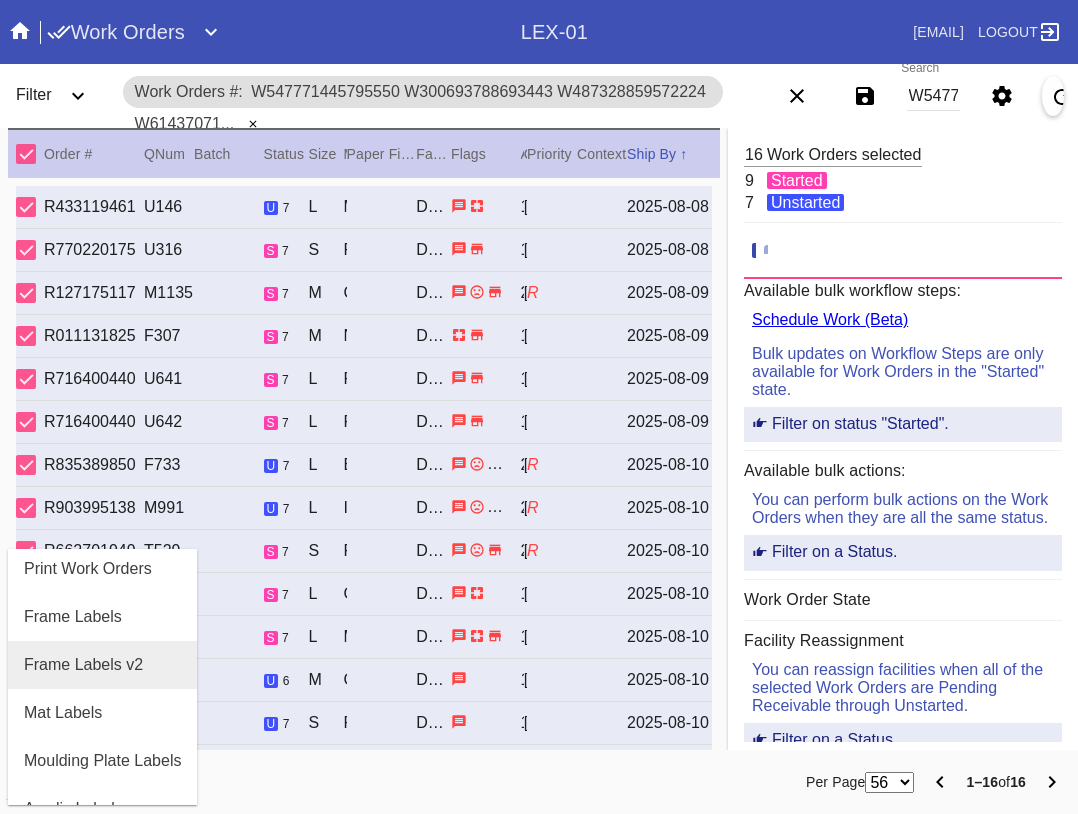 click on "Frame Labels v2" at bounding box center (102, 665) 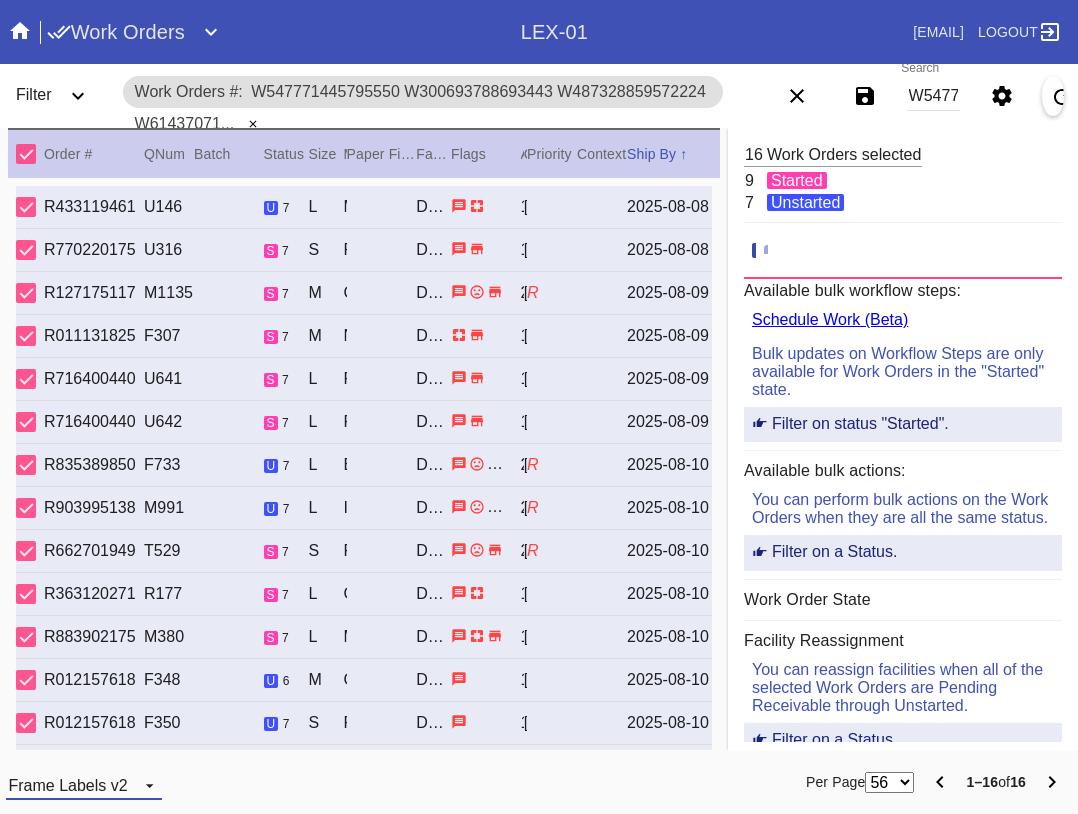 click on "Frame Labels v2" at bounding box center [83, 785] 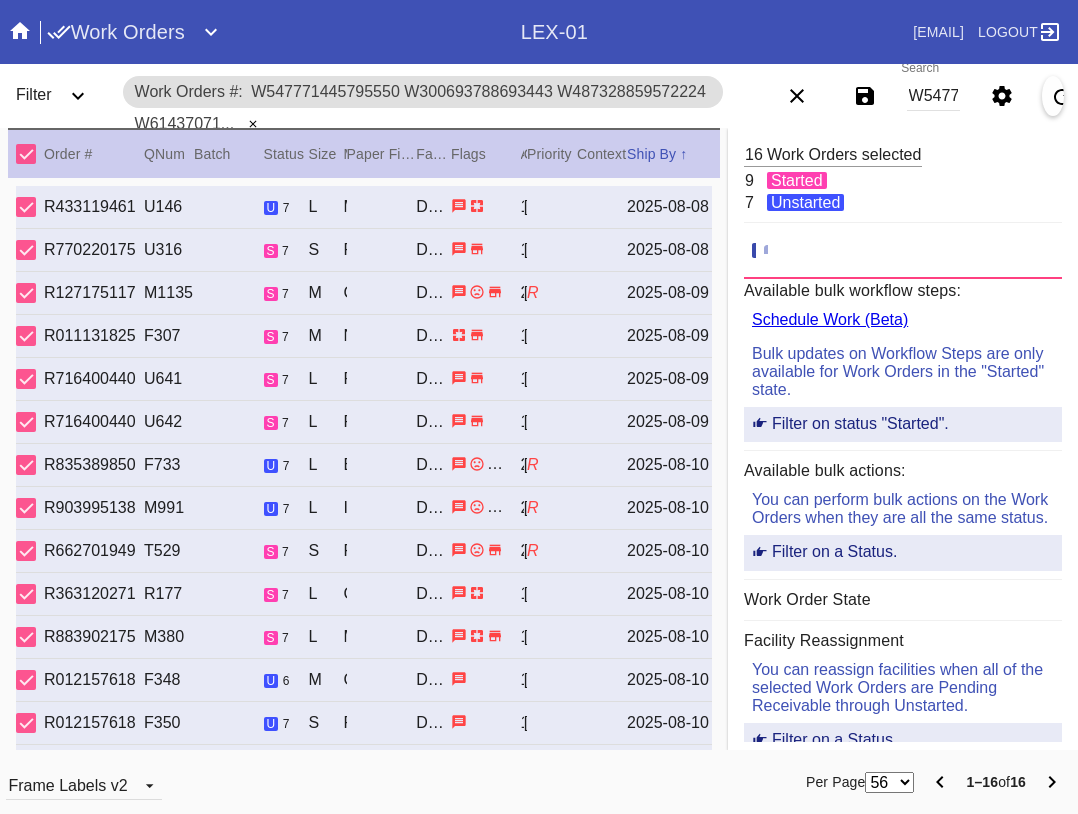 scroll, scrollTop: 0, scrollLeft: 0, axis: both 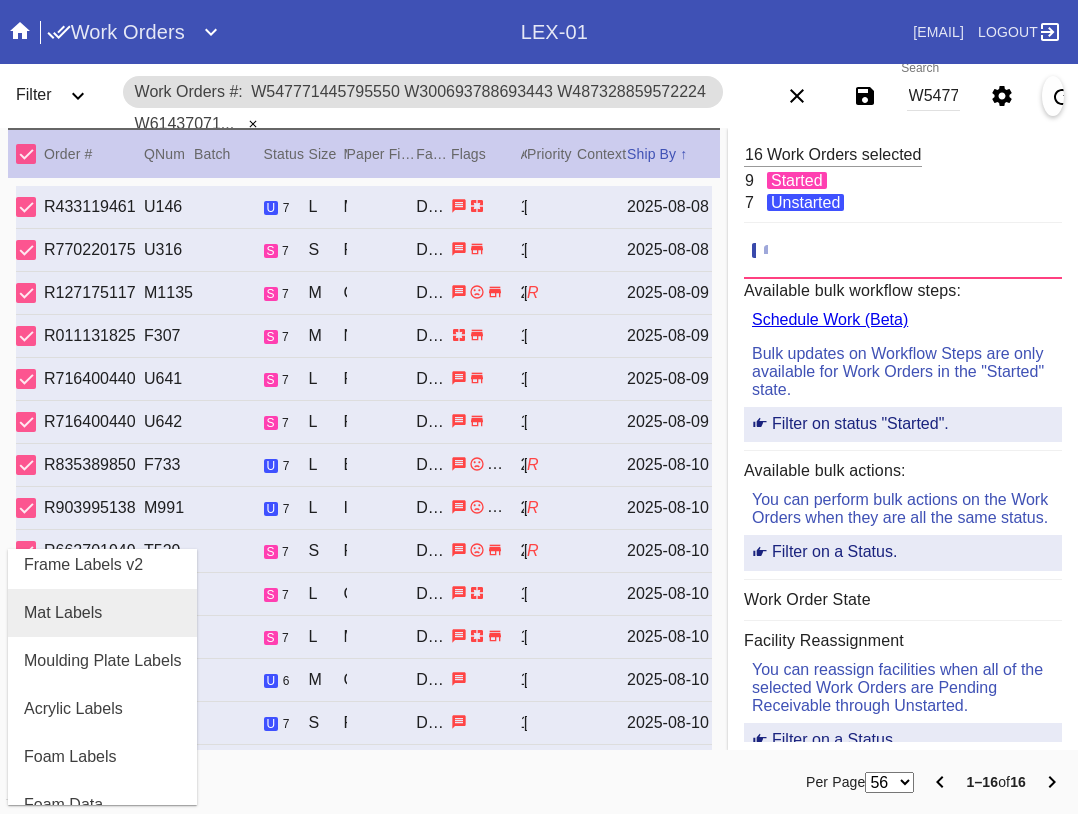 click on "Mat Labels" at bounding box center (102, 613) 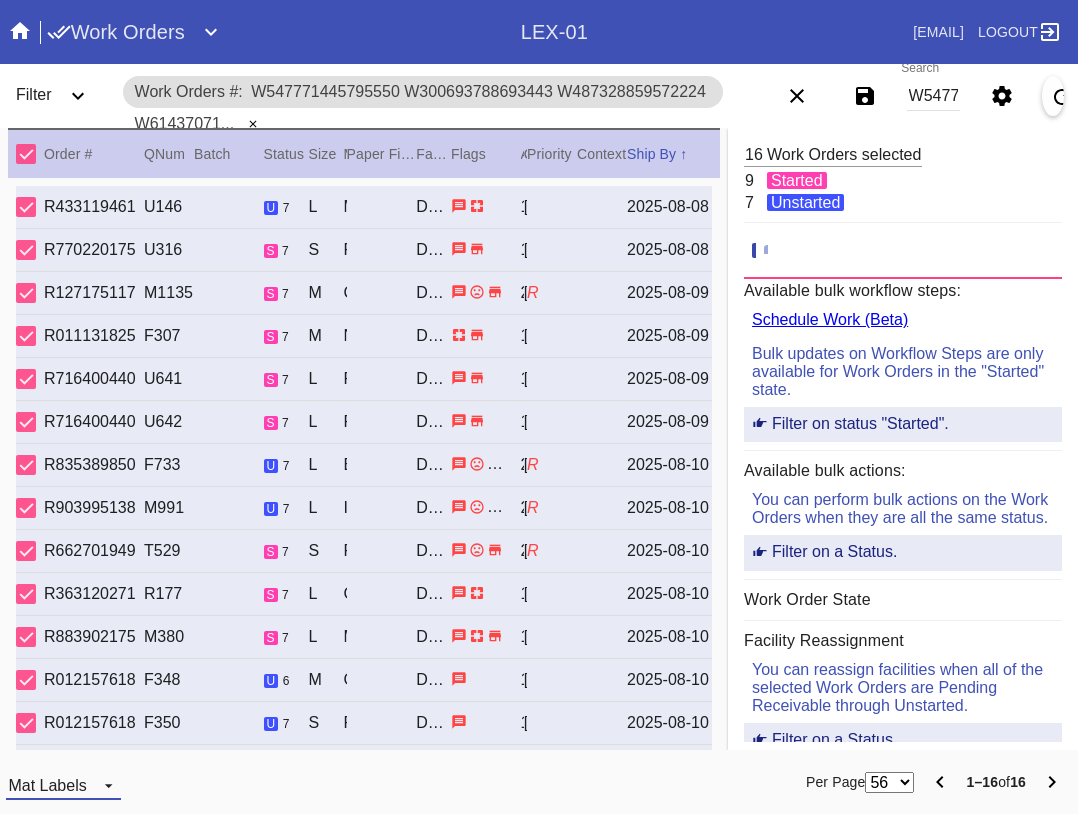 click on "Mat Labels" at bounding box center (47, 785) 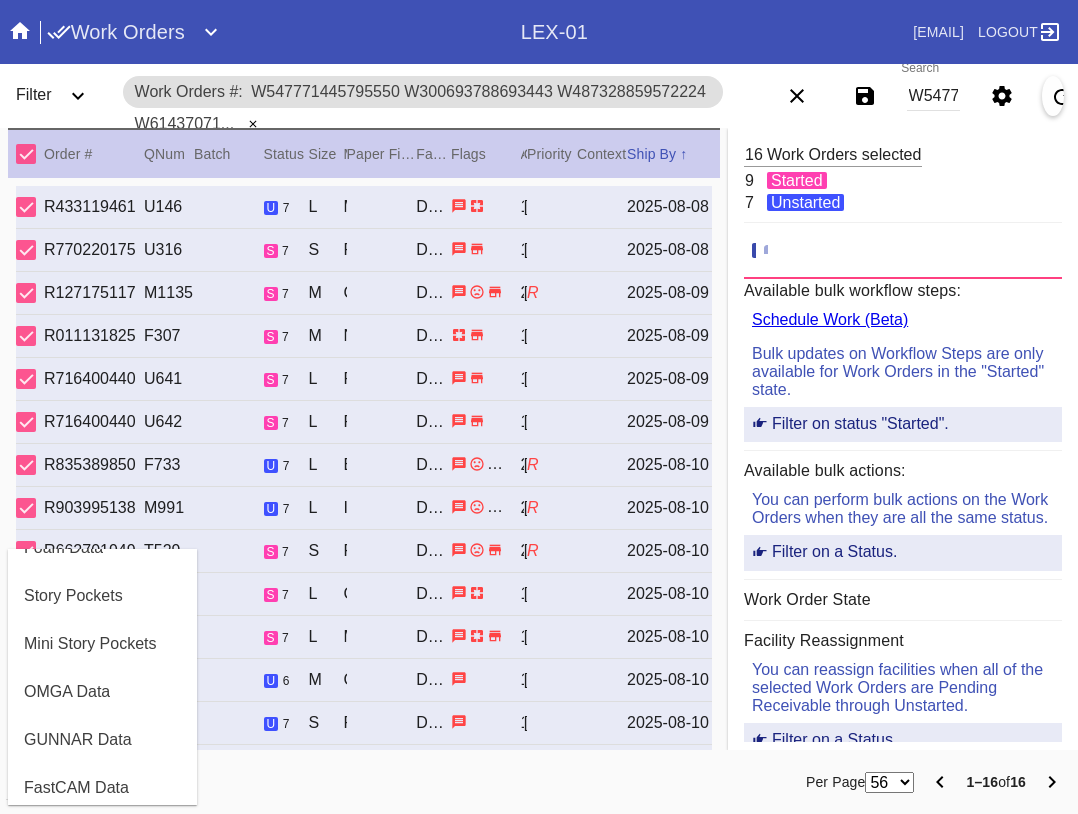 scroll, scrollTop: 464, scrollLeft: 0, axis: vertical 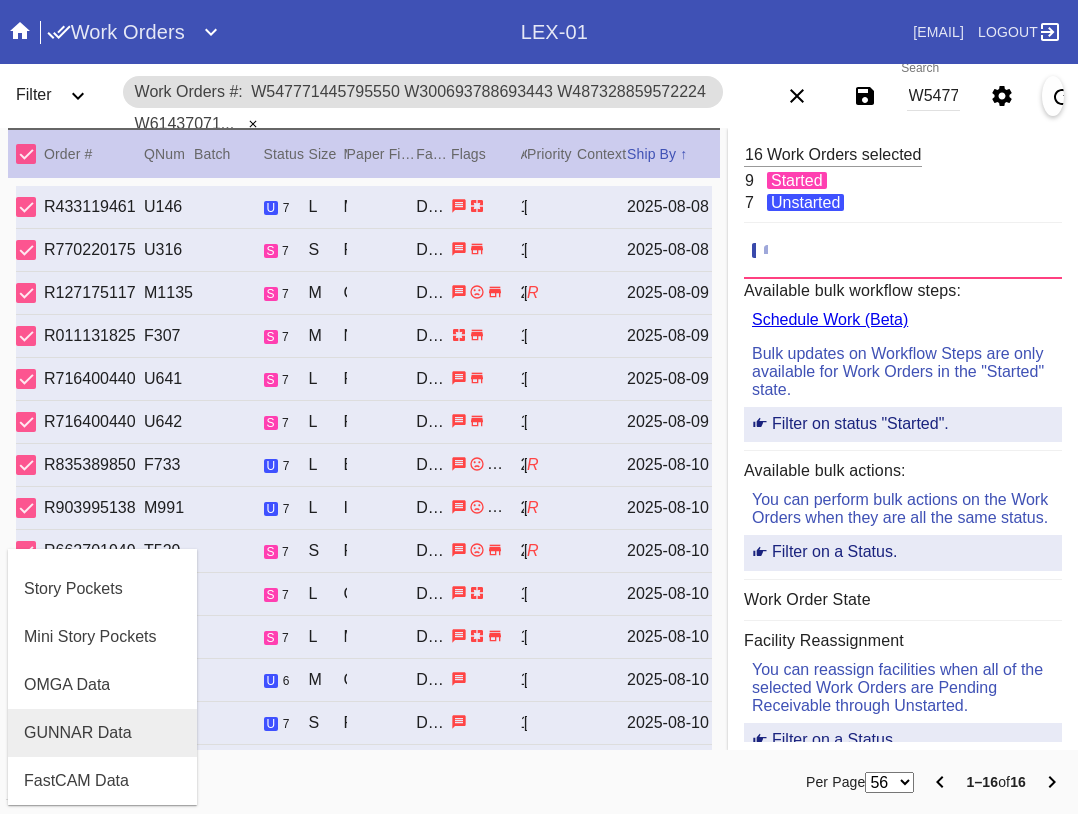 click on "GUNNAR Data" at bounding box center [78, 733] 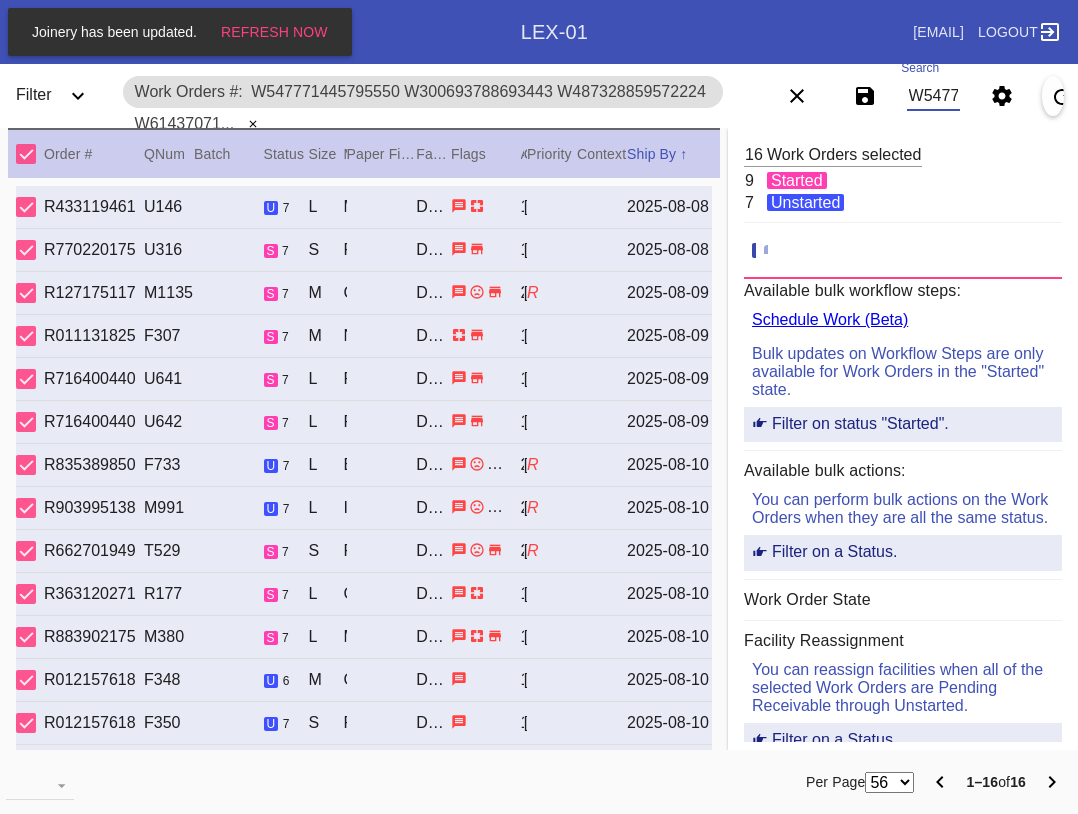 click on "W547771445795550 W300693788693443 W487328859572224 W614370713665878 W304554309022392 W403562318350490 W275772300897488 W533192847191700 W236150599356081 W973075896009156 W748537357494398 W501169182037361 w377996326728929 W626533105573523 W496483581329431 W572791167710917" at bounding box center (933, 96) 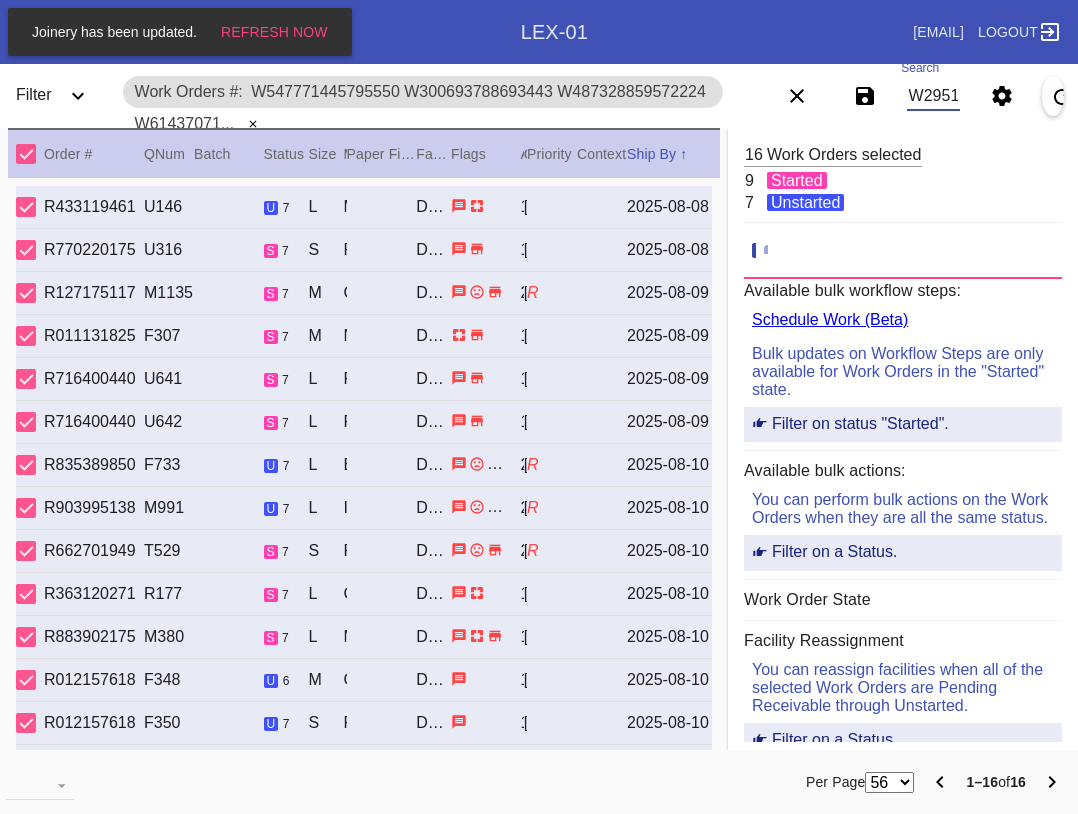 scroll, scrollTop: 0, scrollLeft: 2237, axis: horizontal 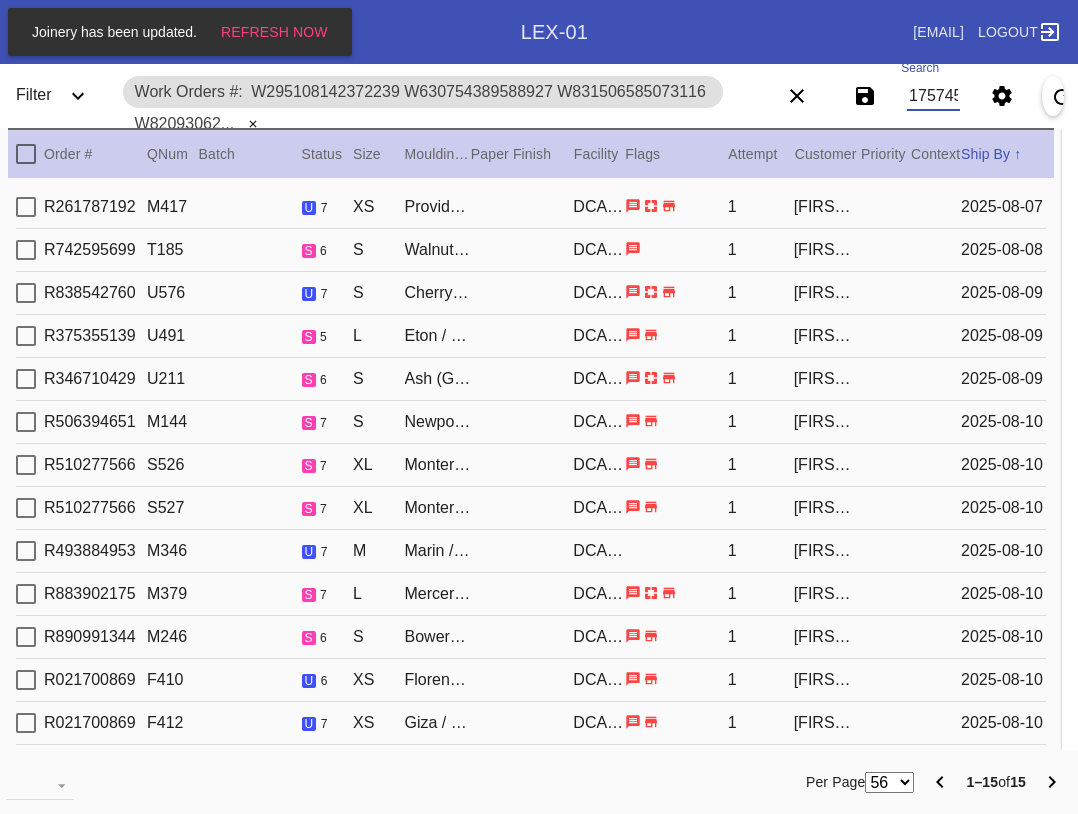 type on "W295108142372239 W630754389588927 W831506585073116 W820930626745083 W168924359003083 W993051805841027 W748457959586800 W444113664367143 W542953350056509 W661120368313004 W156235315692987 W473276641804060 W401089610570311 W731581374033802 W421527407175745" 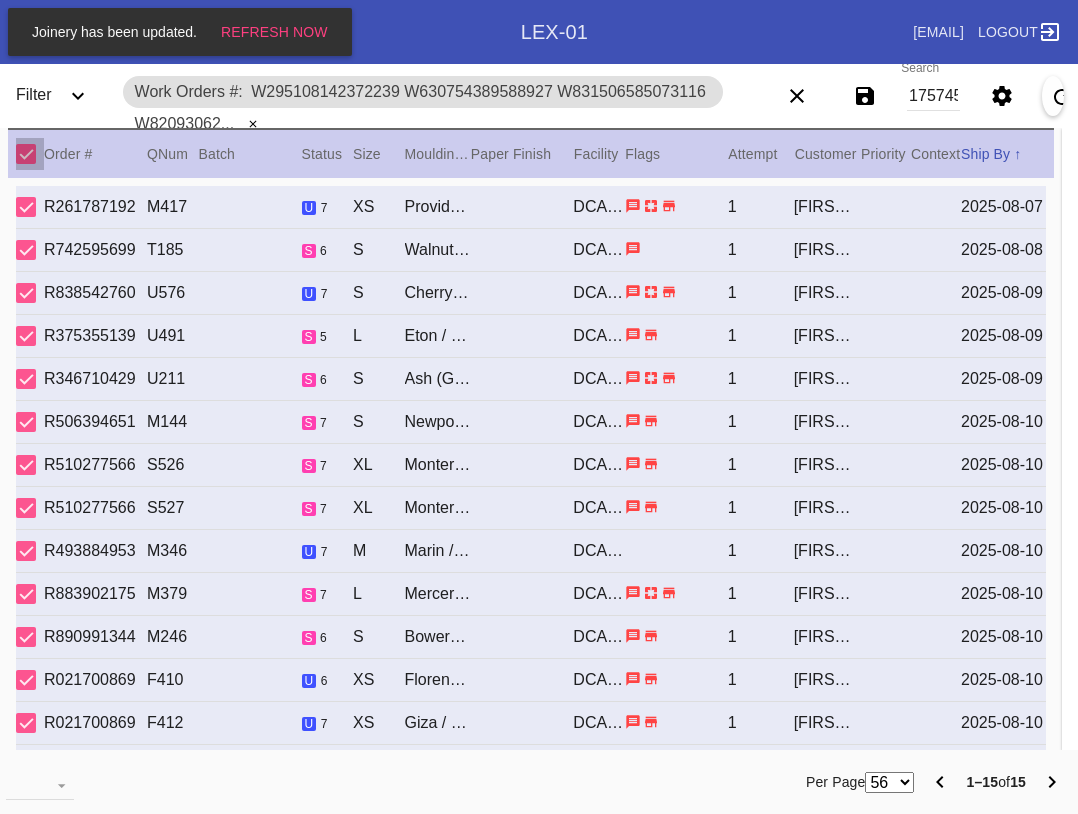 scroll, scrollTop: 0, scrollLeft: 0, axis: both 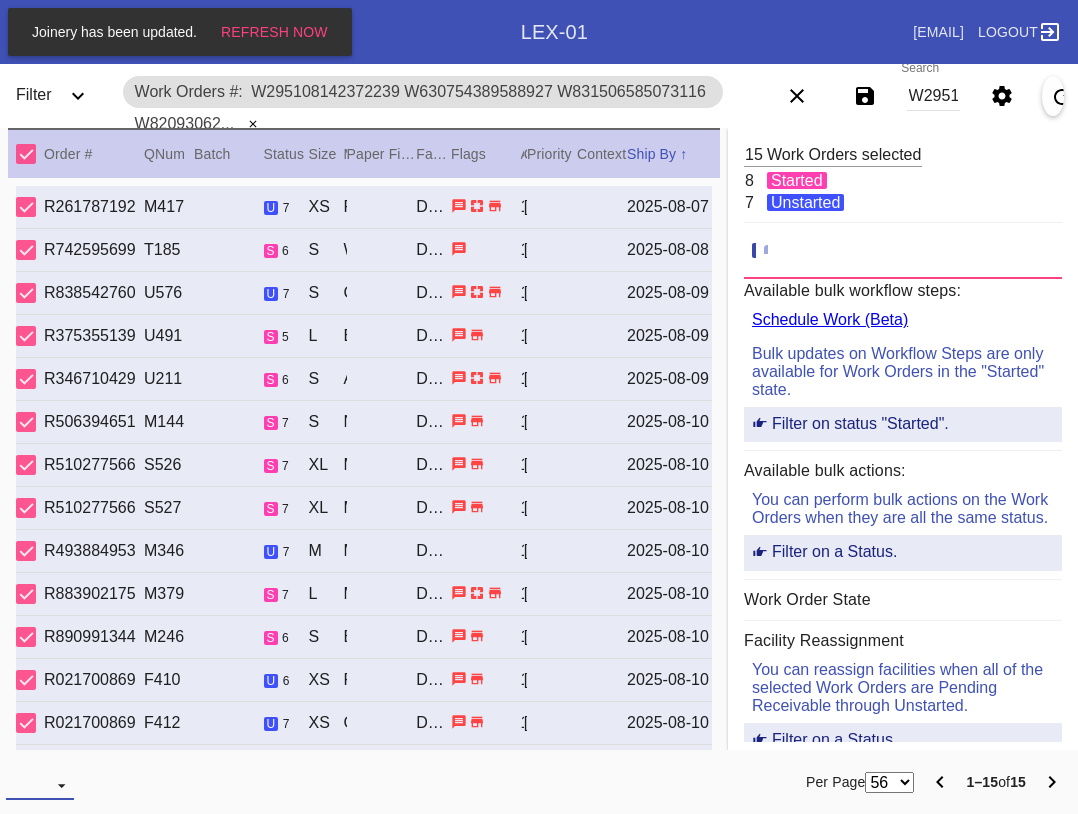 click at bounding box center (40, 785) 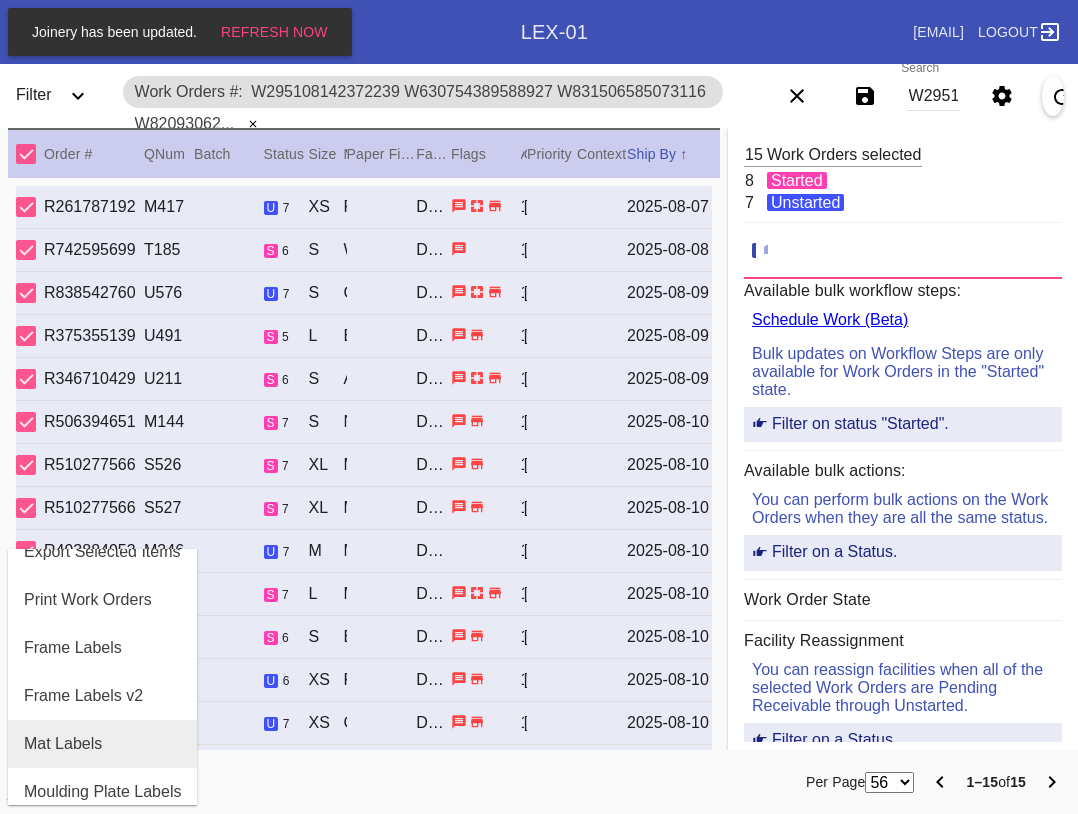scroll, scrollTop: 100, scrollLeft: 0, axis: vertical 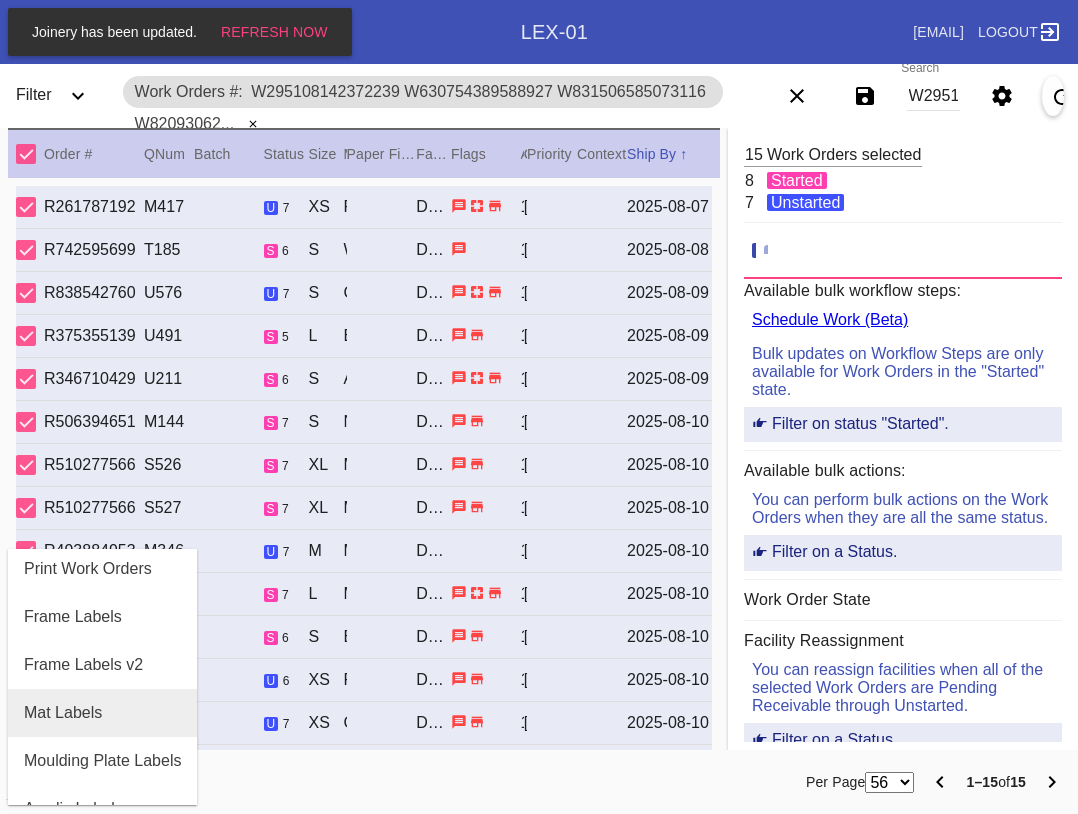 click on "Mat Labels" at bounding box center (63, 713) 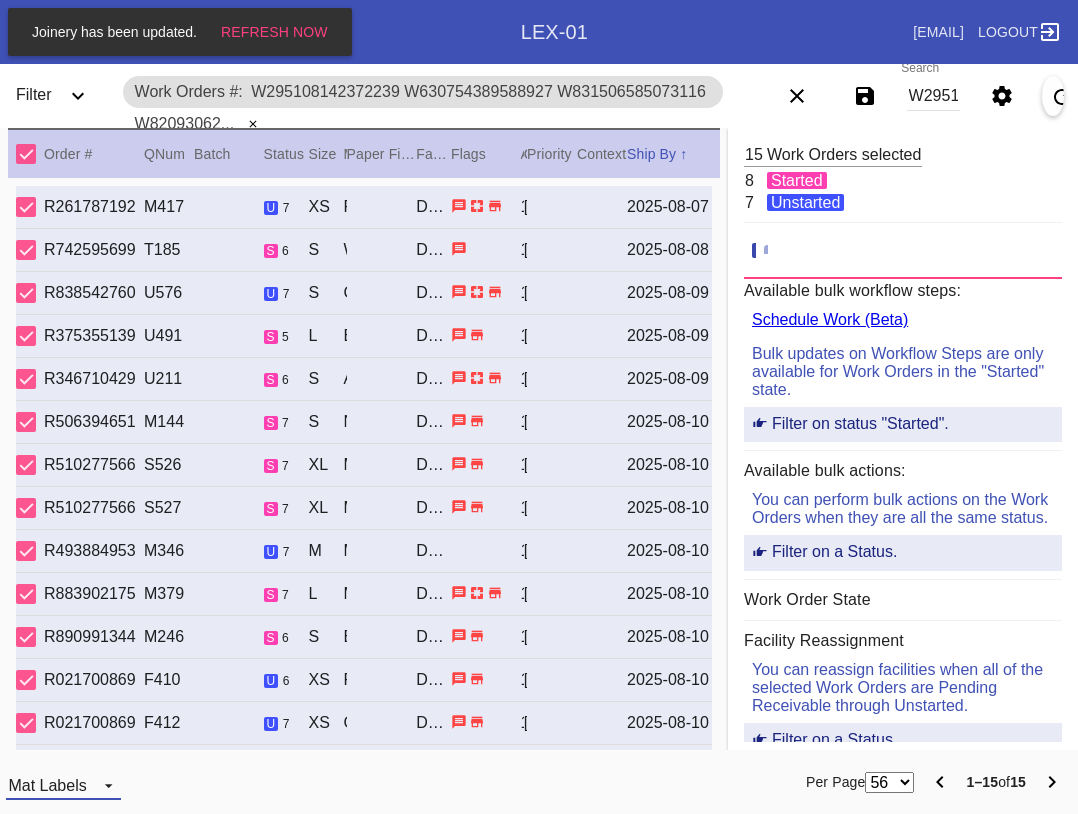 drag, startPoint x: 64, startPoint y: 790, endPoint x: 67, endPoint y: 780, distance: 10.440307 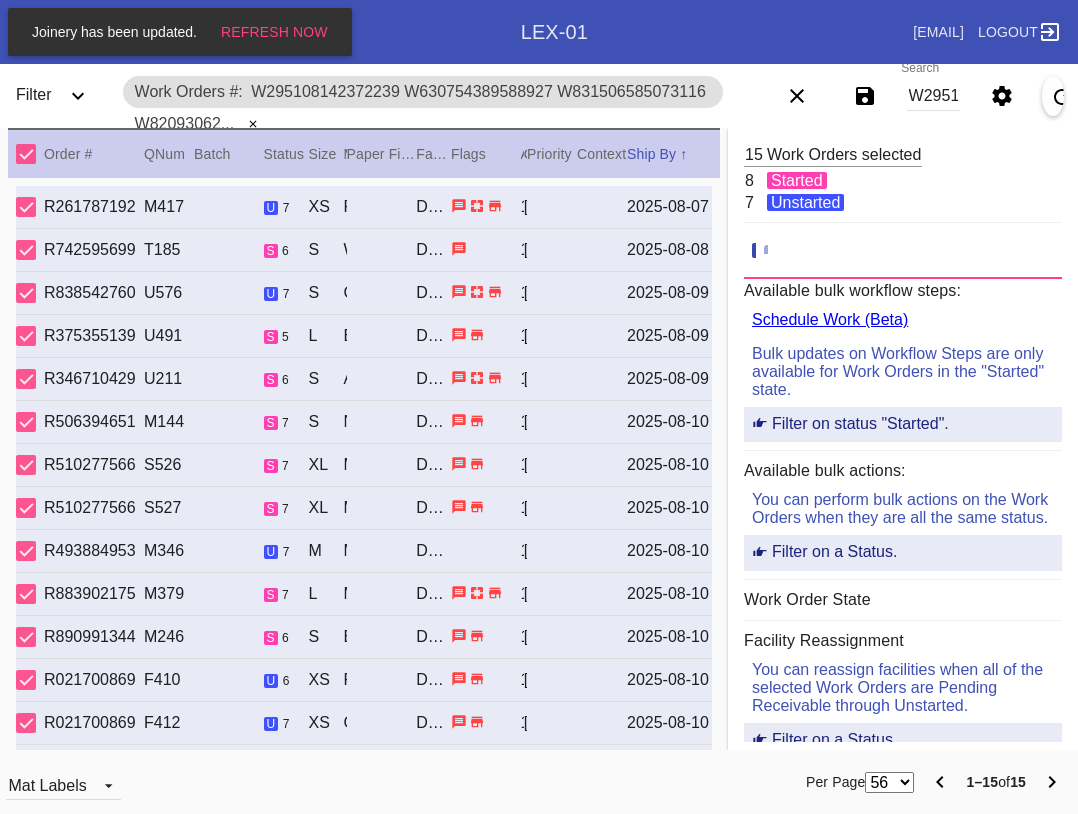 scroll, scrollTop: 32, scrollLeft: 0, axis: vertical 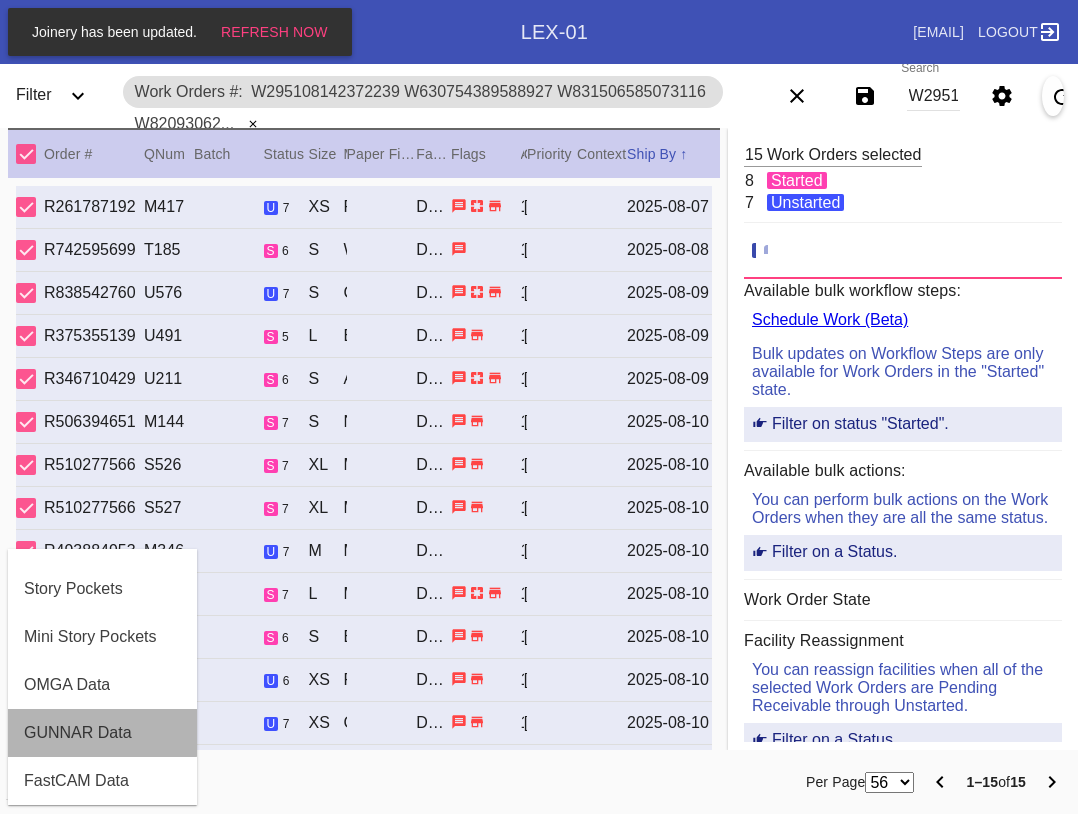 click on "GUNNAR Data" at bounding box center [78, 733] 